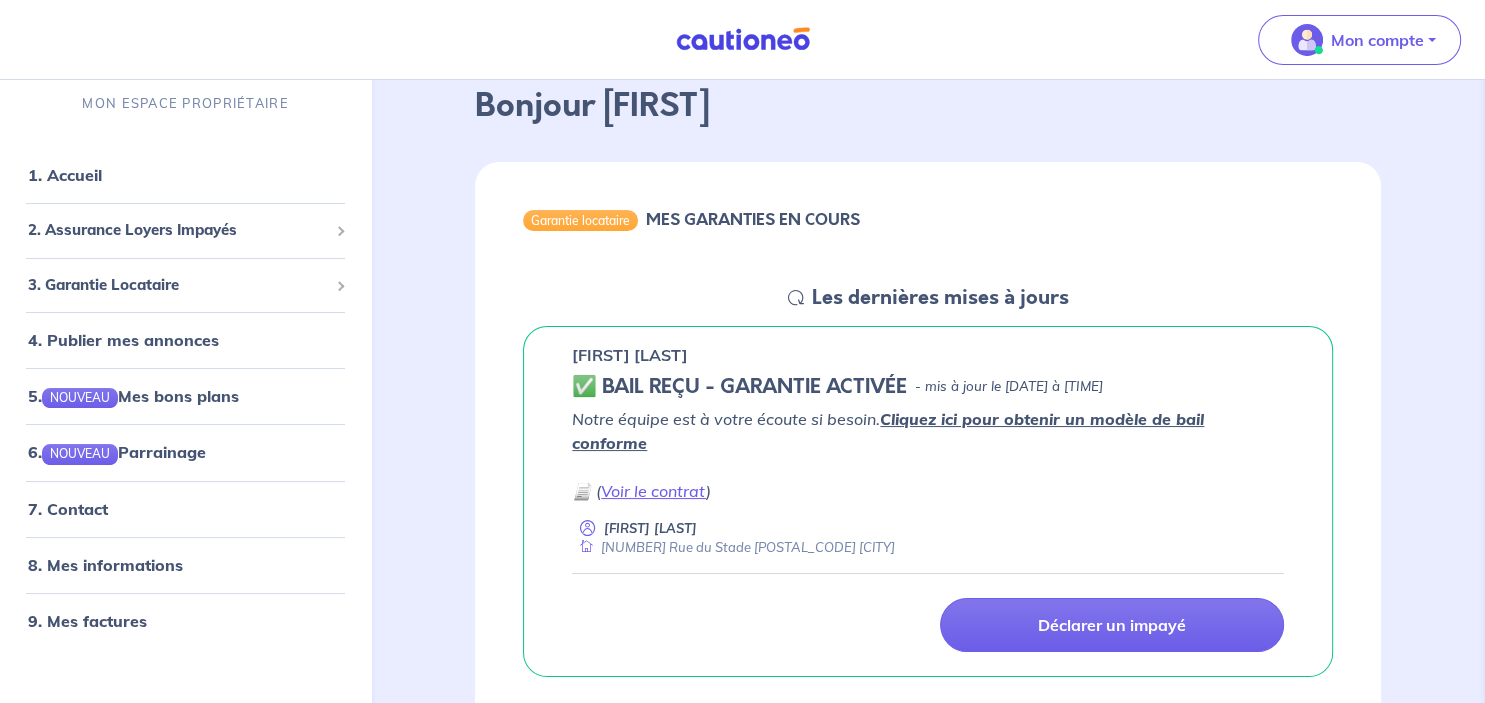 scroll, scrollTop: 211, scrollLeft: 0, axis: vertical 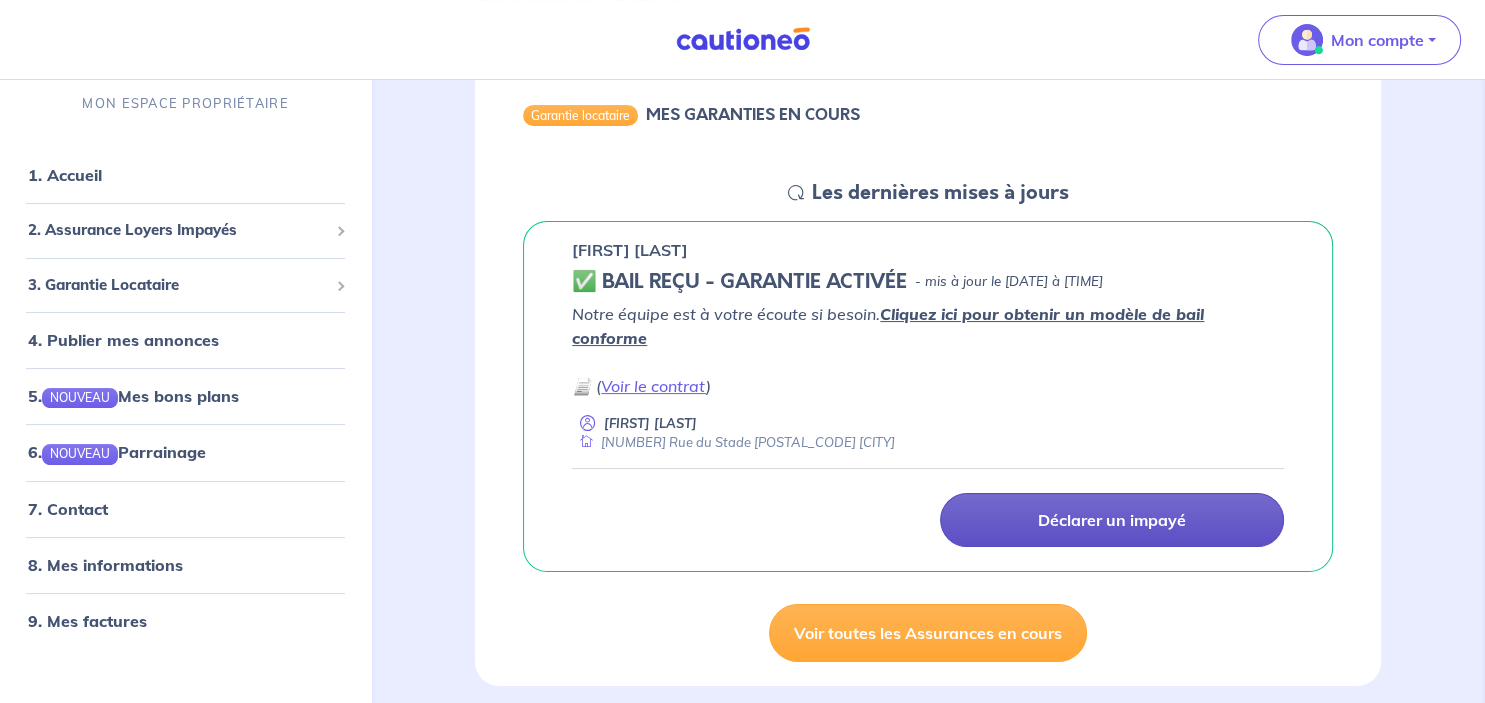 click on "Déclarer un impayé" at bounding box center (1112, 520) 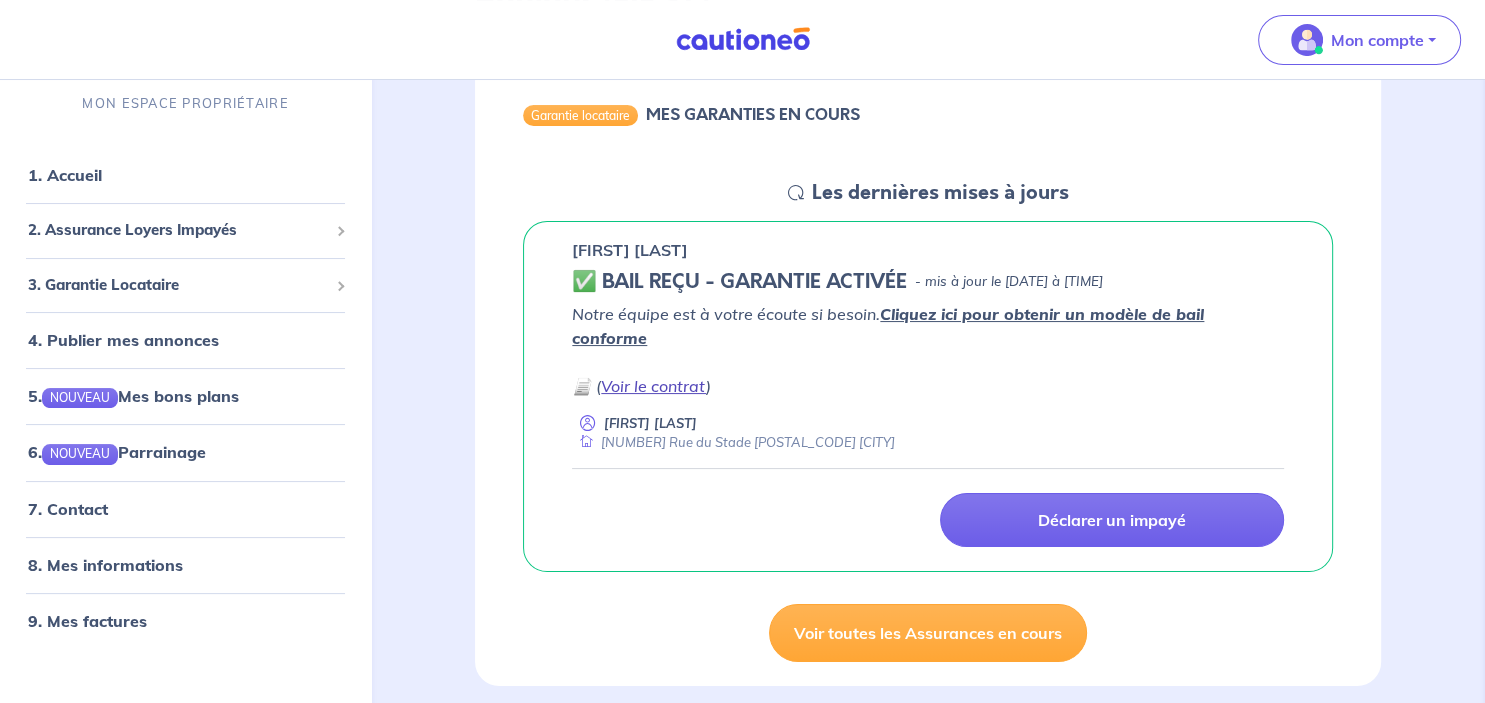 click on "Voir le contrat" at bounding box center [653, 386] 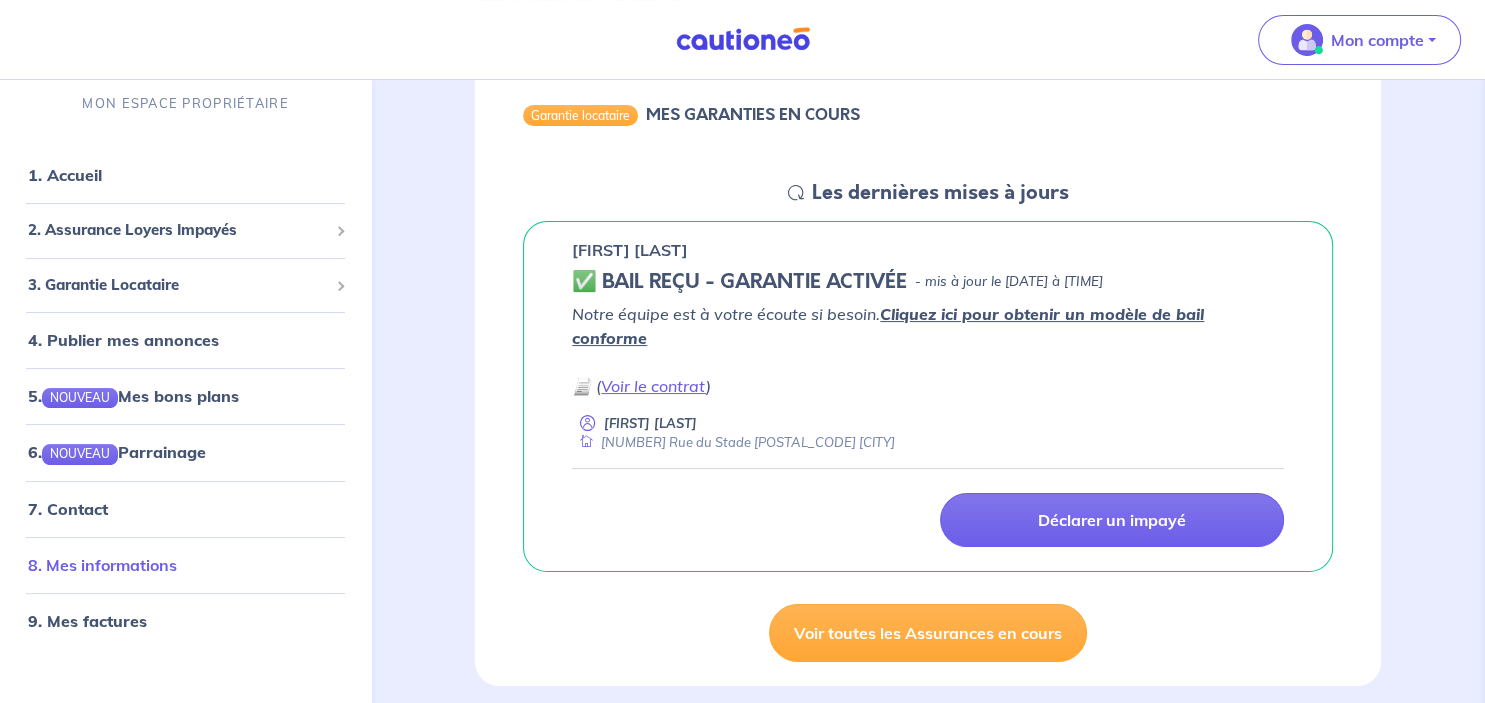 click on "8. Mes informations" at bounding box center (102, 565) 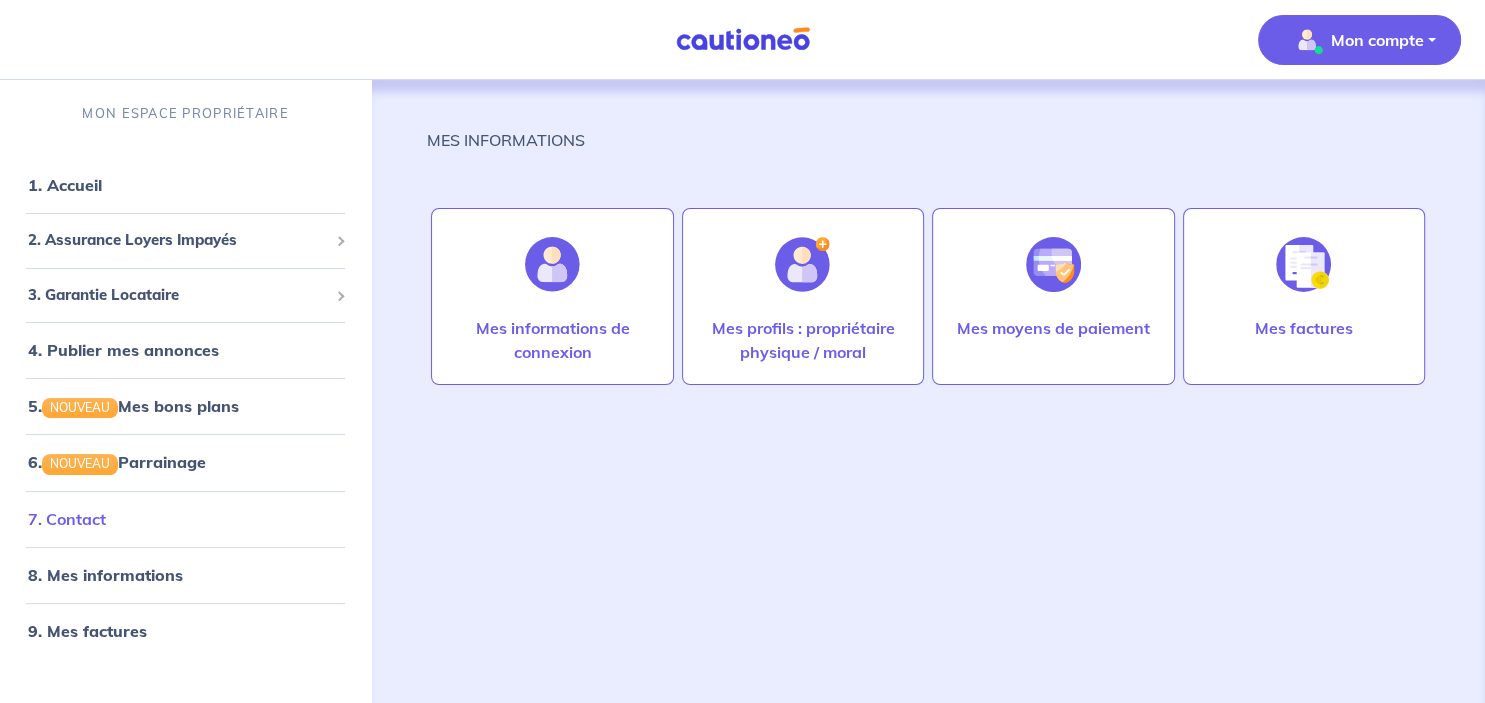 scroll, scrollTop: 0, scrollLeft: 0, axis: both 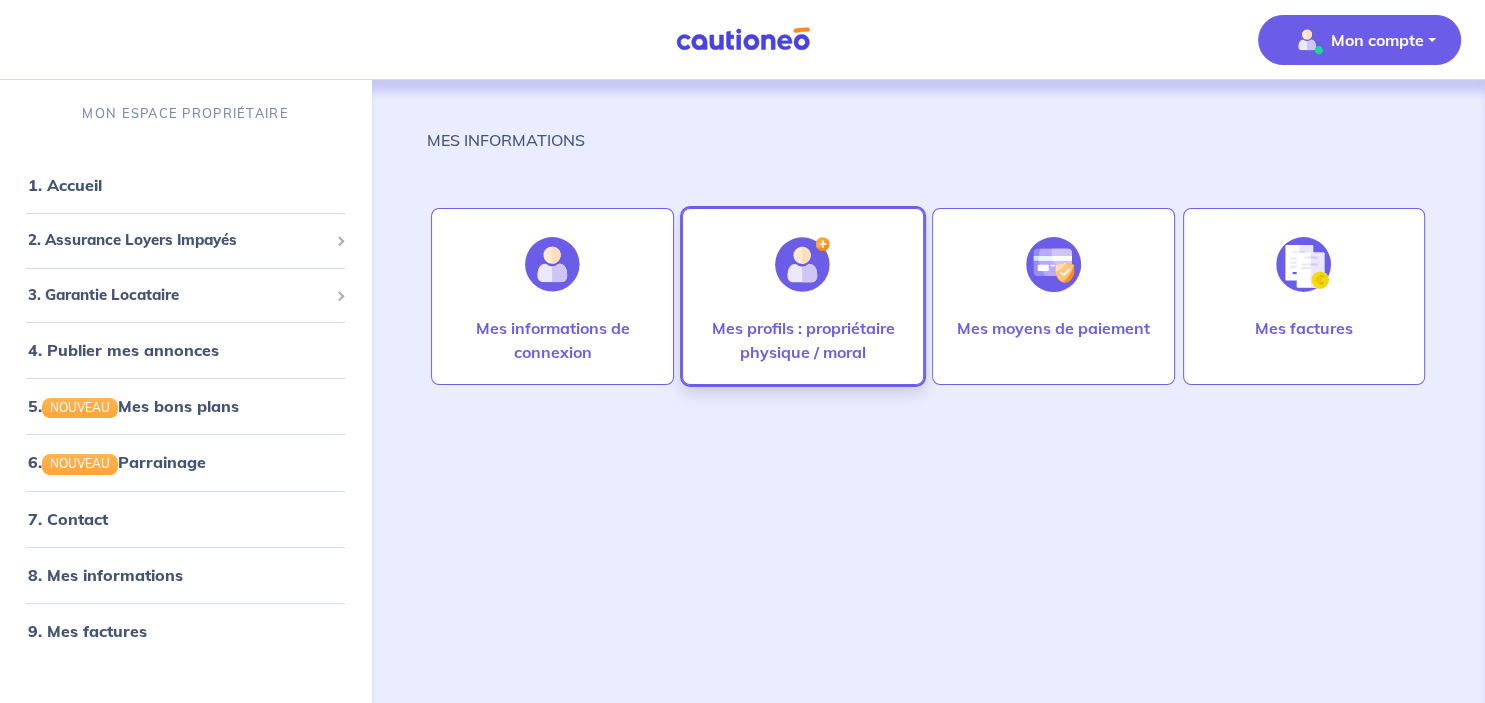 click on "Mes profils : propriétaire physique / moral" at bounding box center (803, 340) 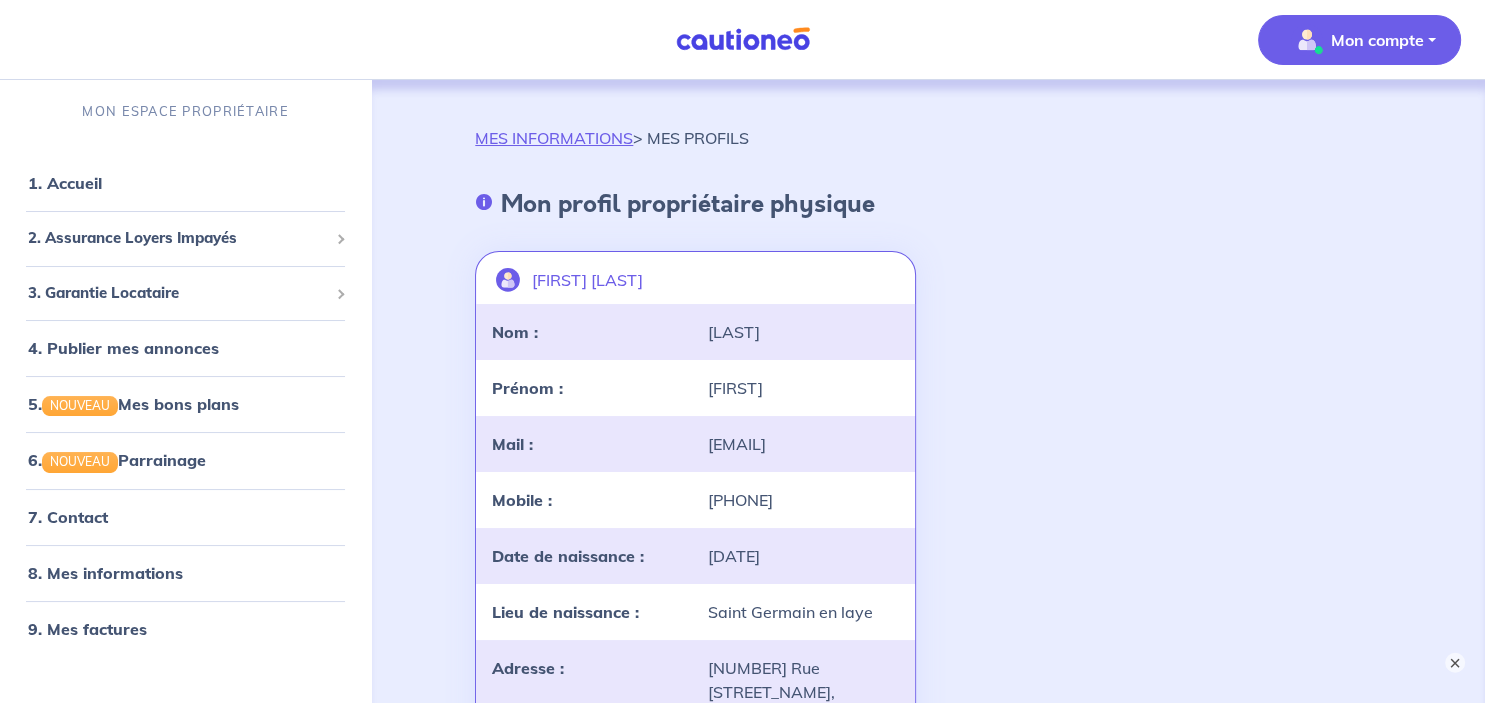 scroll, scrollTop: 0, scrollLeft: 0, axis: both 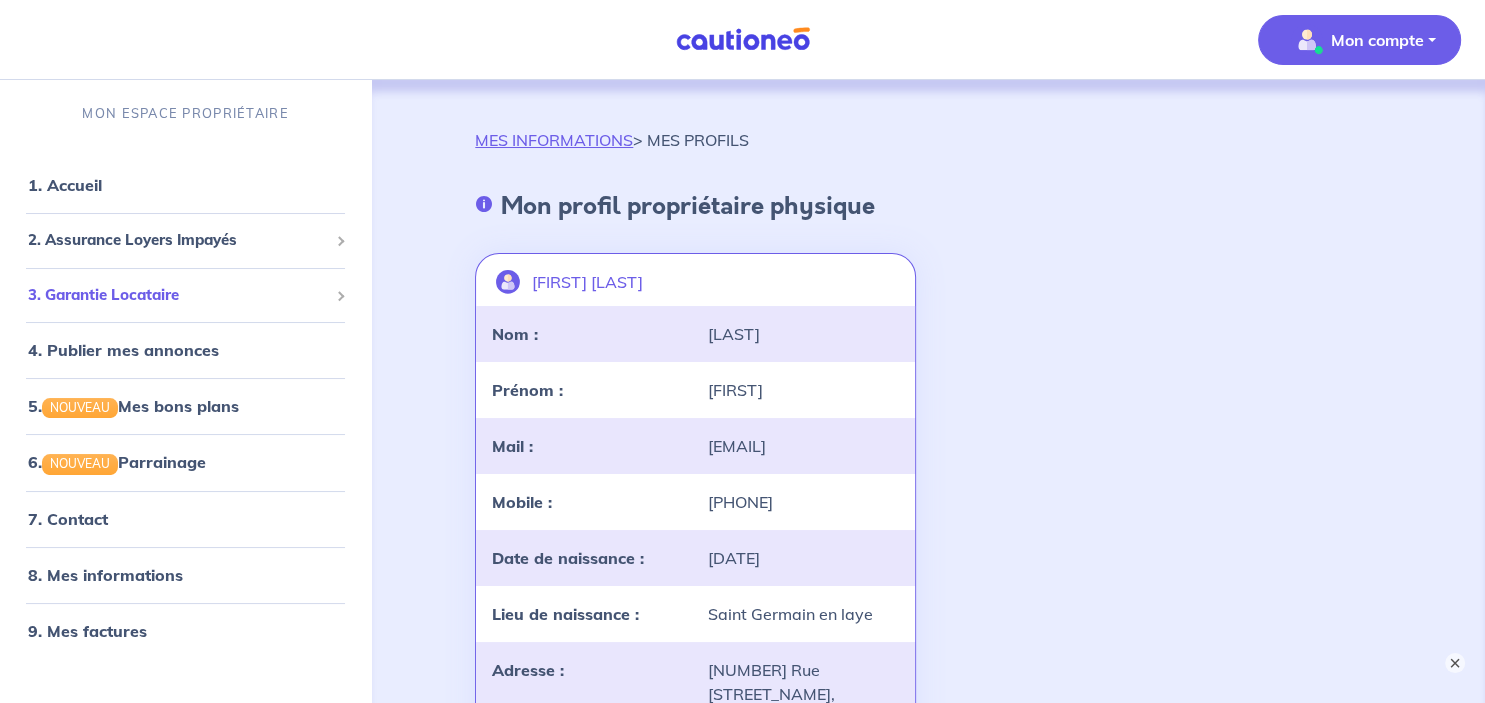click on "3. Garantie Locataire" at bounding box center [185, 295] 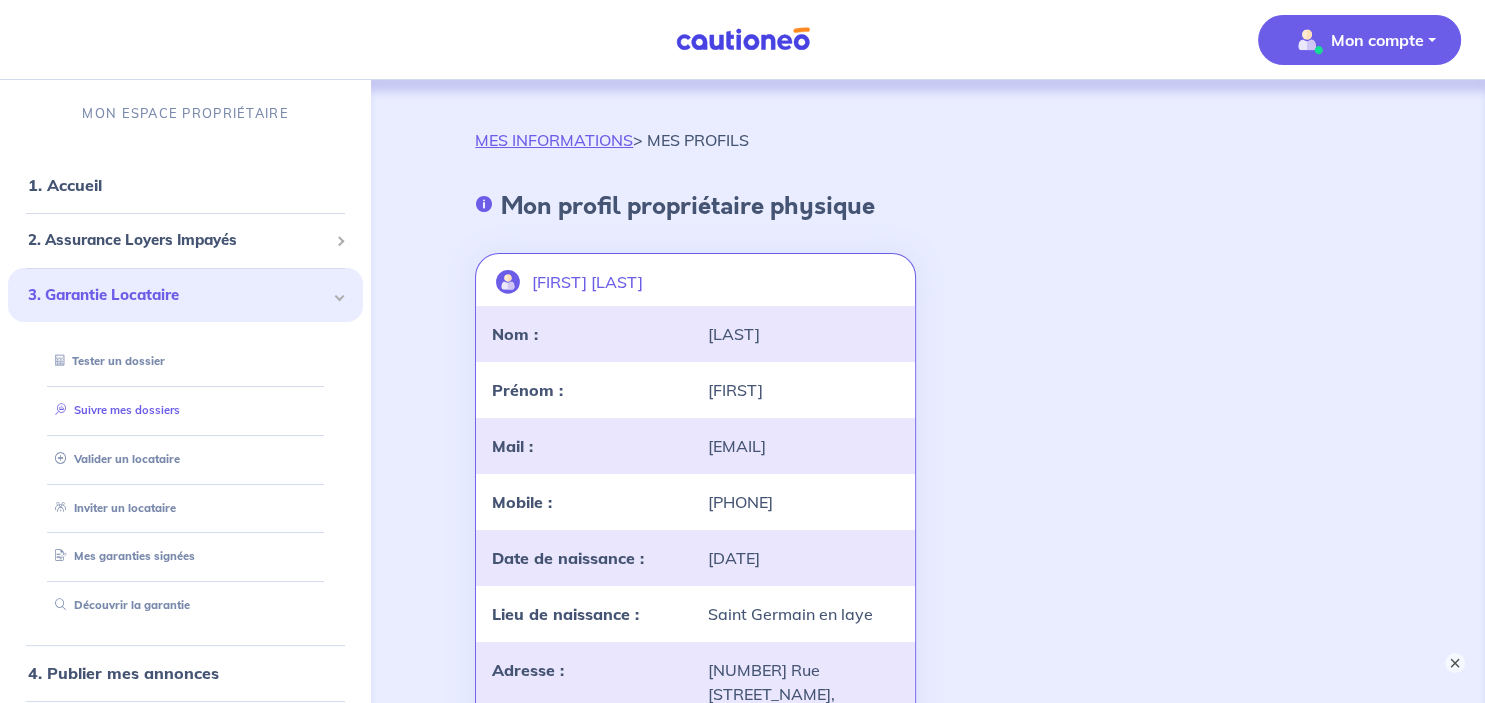 click on "Suivre mes dossiers" at bounding box center [113, 410] 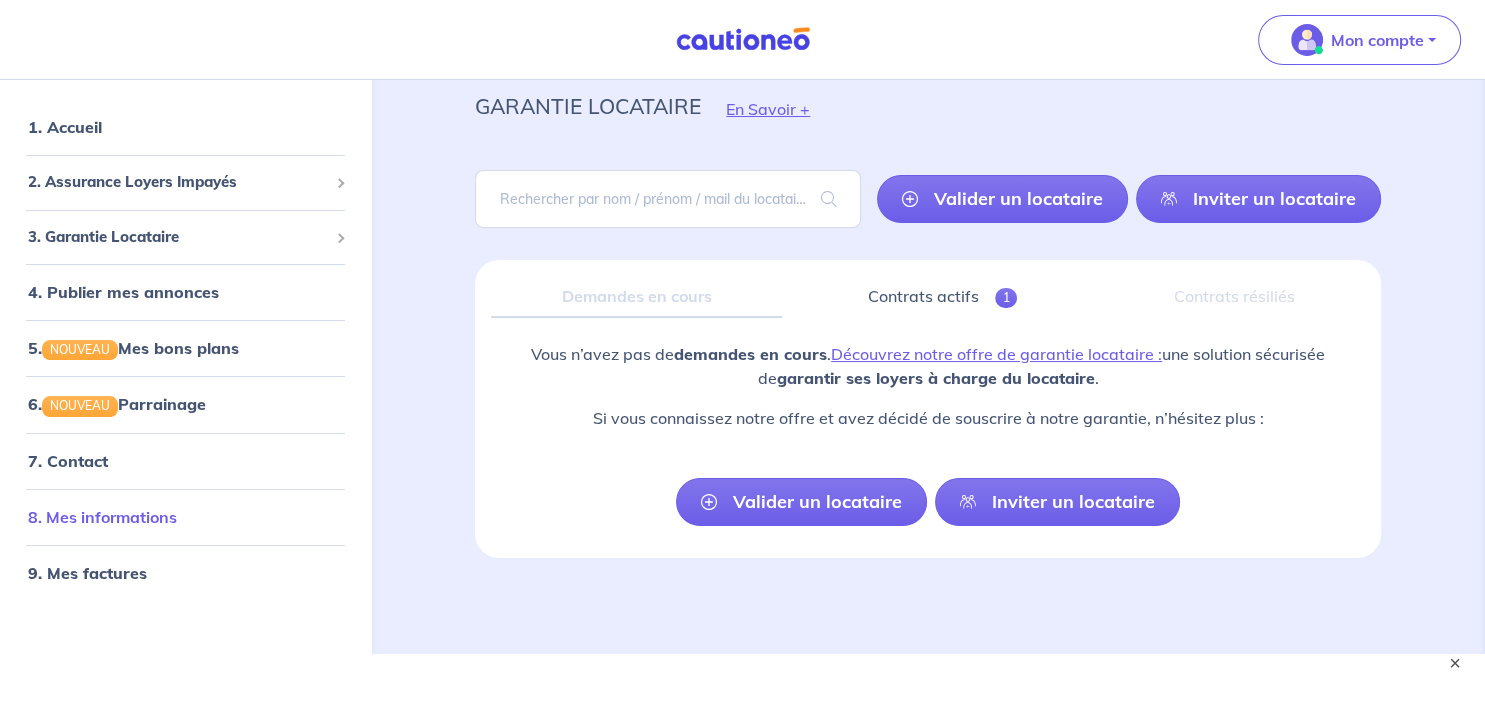 scroll, scrollTop: 93, scrollLeft: 0, axis: vertical 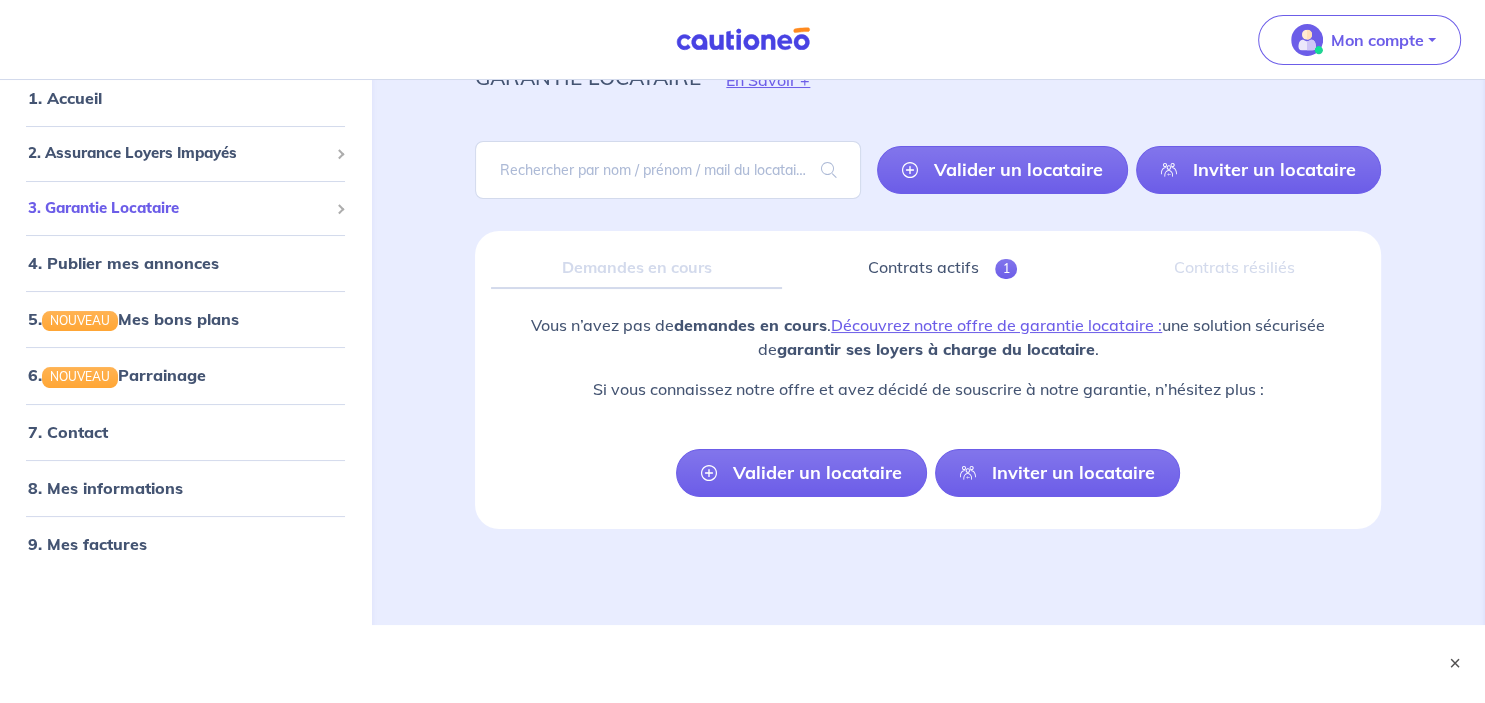 click on "3. Garantie Locataire" at bounding box center [178, 207] 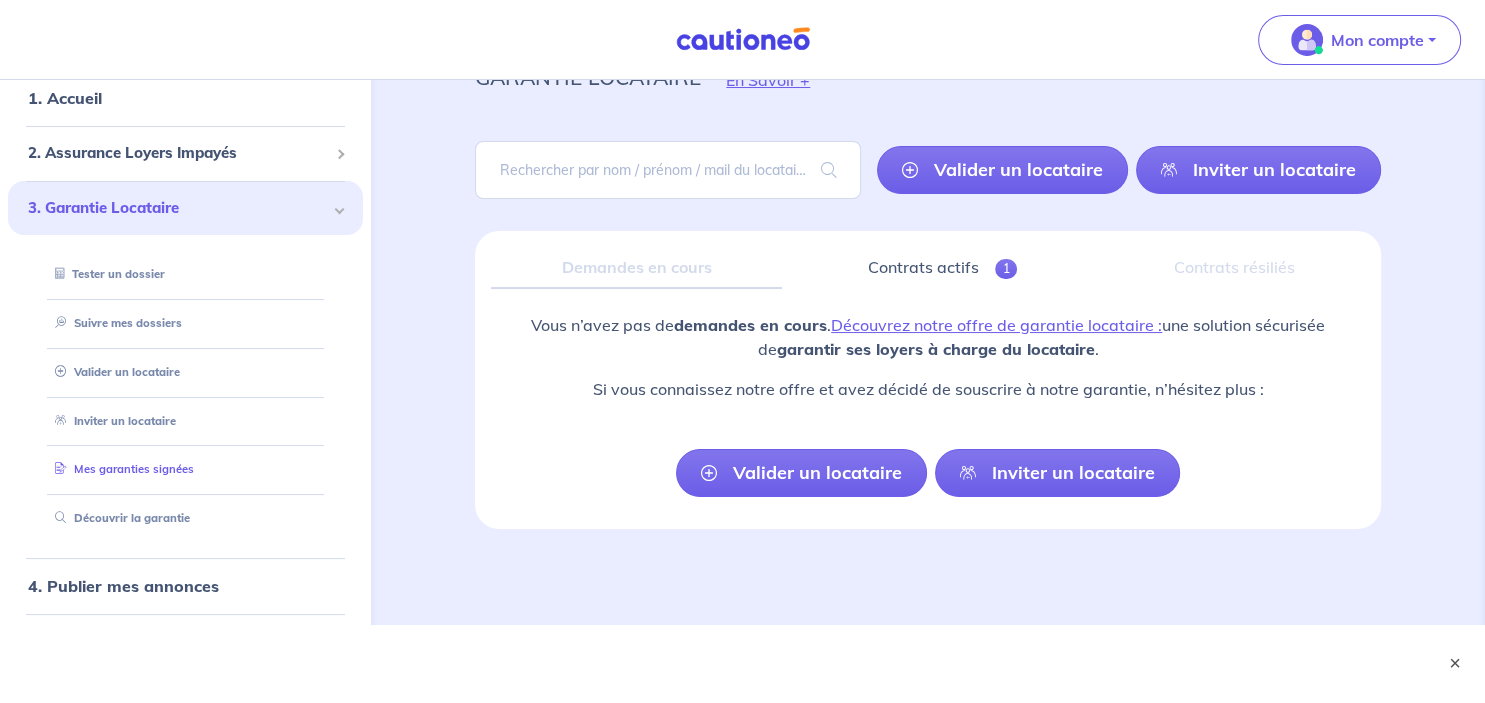 click on "Mes garanties signées" at bounding box center (120, 469) 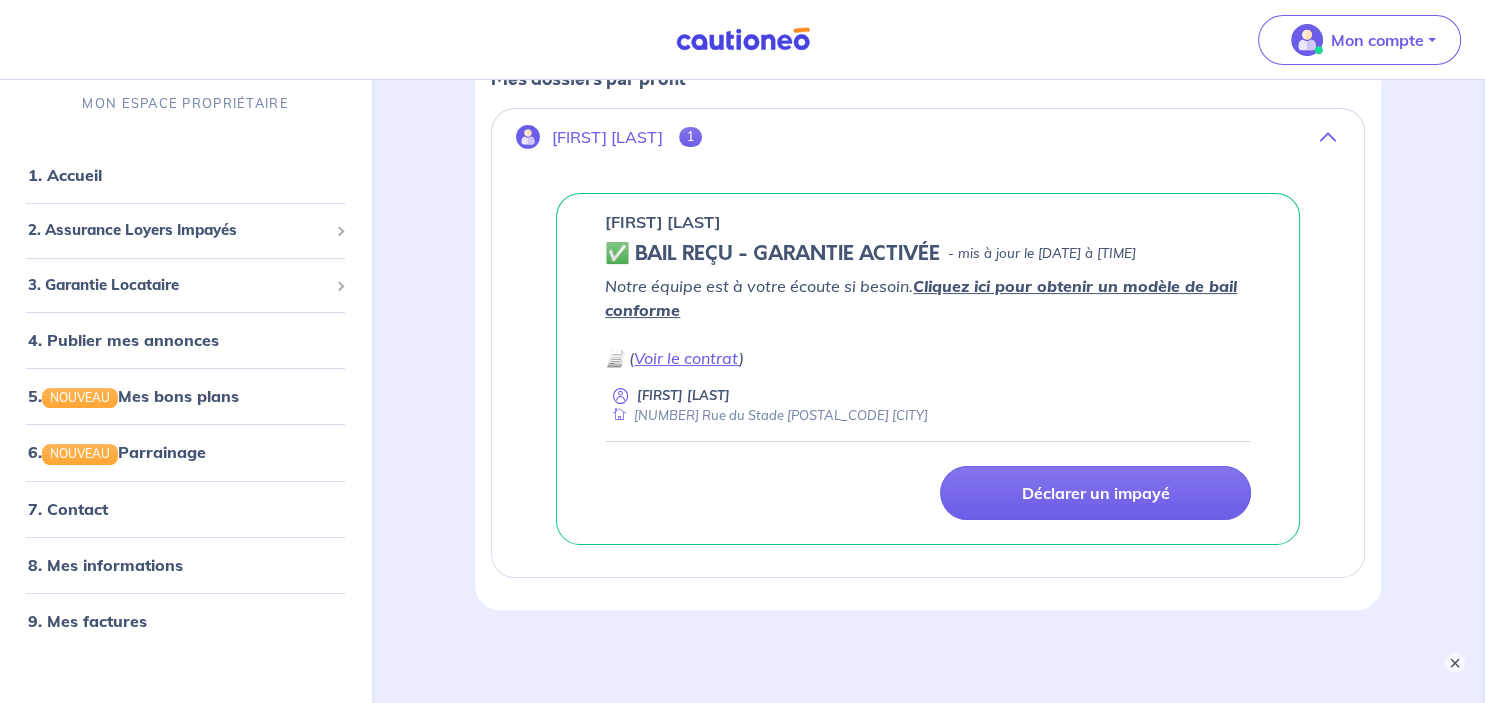 scroll, scrollTop: 412, scrollLeft: 0, axis: vertical 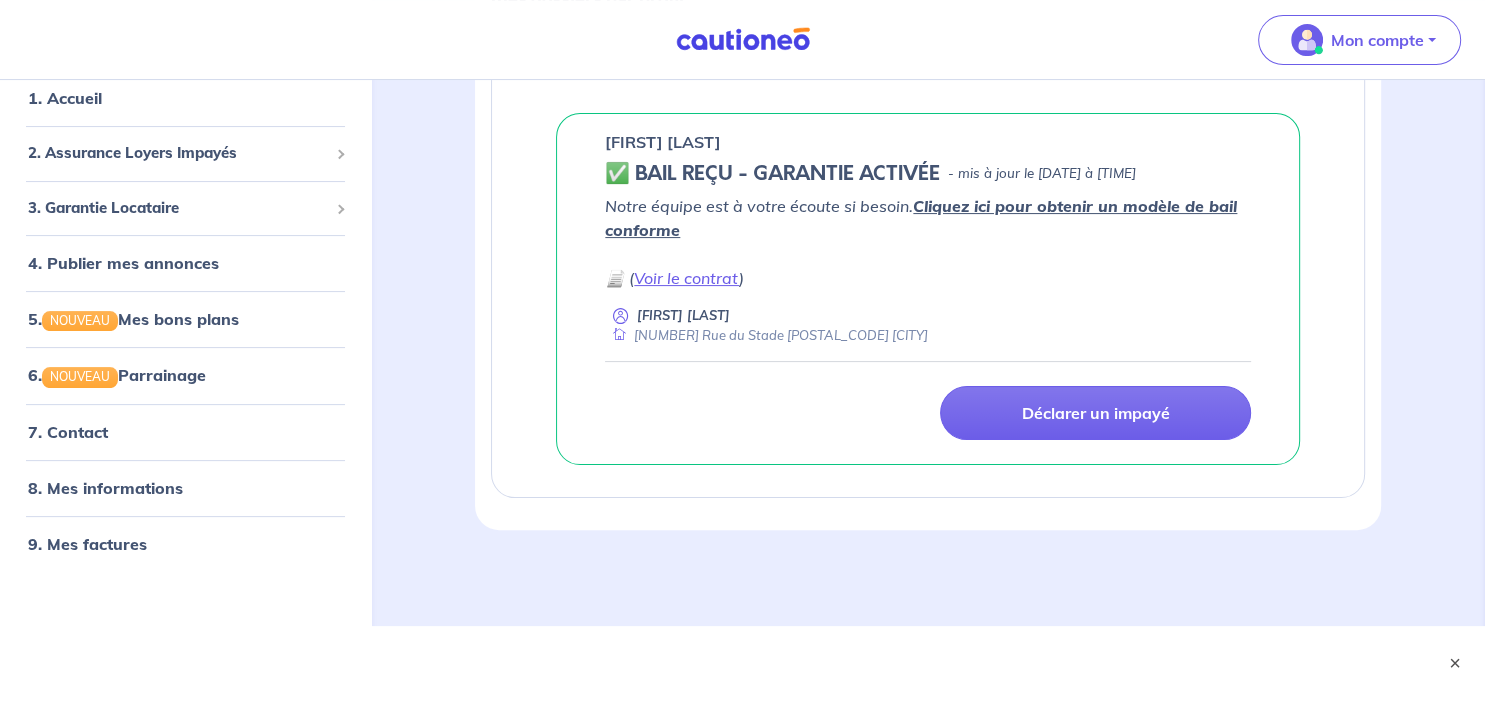 click on "- mis à jour le [DATE] à [TIME]" at bounding box center [1042, 174] 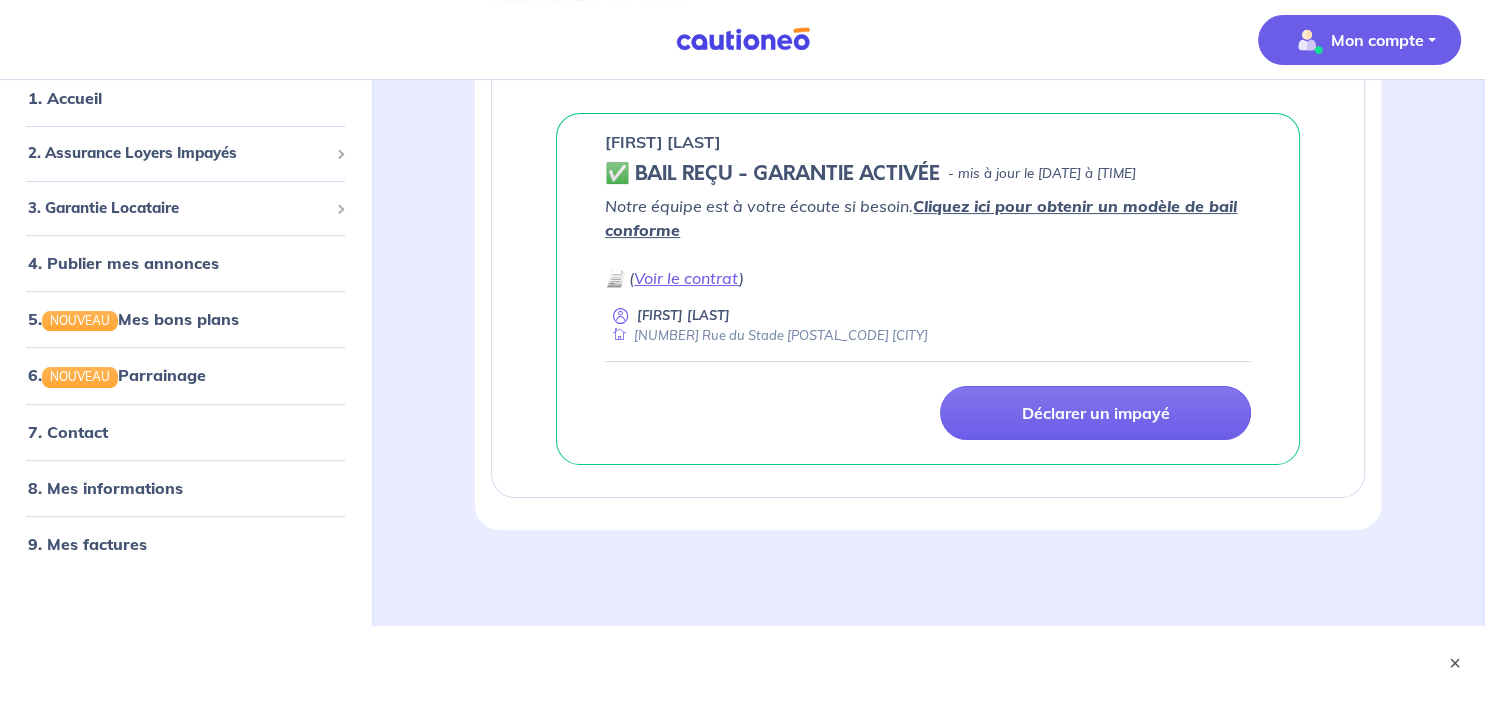 click at bounding box center (1307, 40) 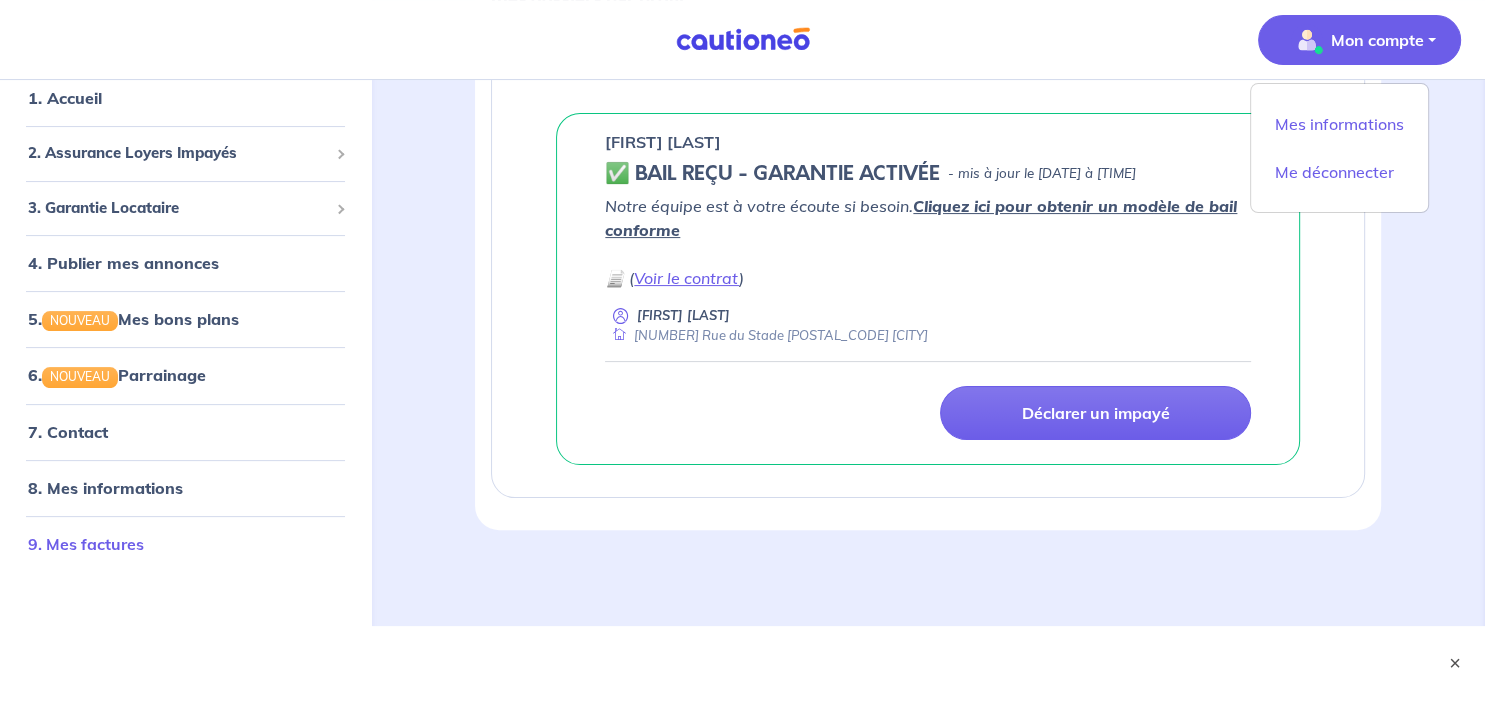click on "9. Mes factures" at bounding box center [86, 544] 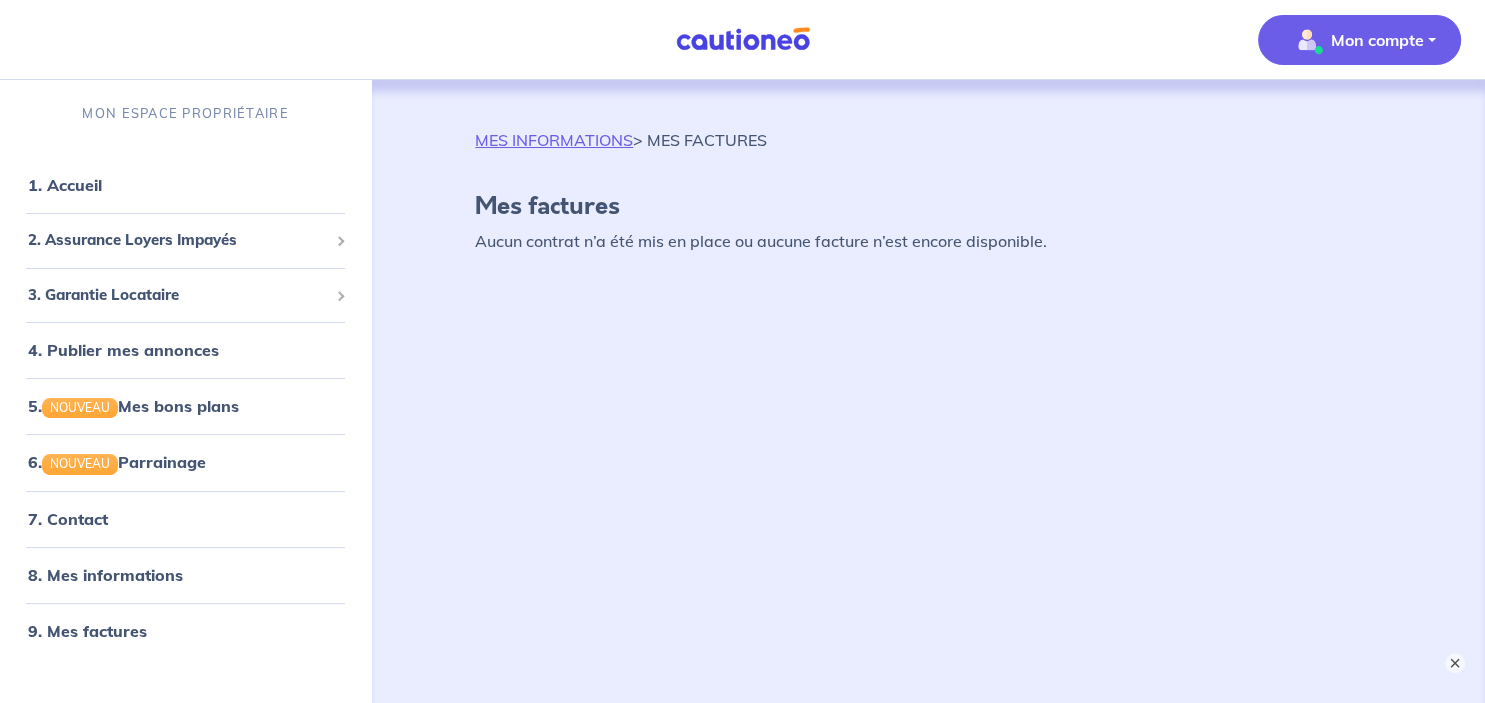 scroll, scrollTop: 0, scrollLeft: 0, axis: both 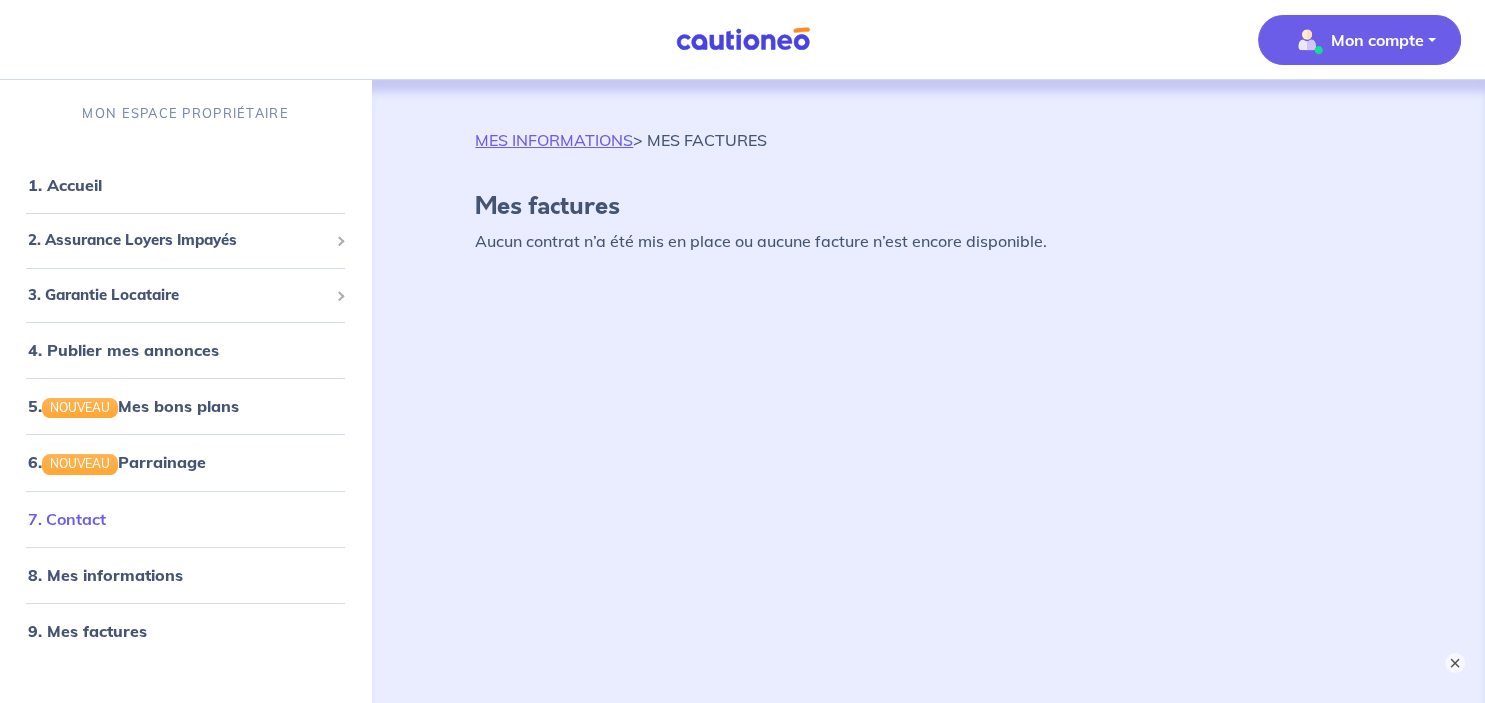click on "7. Contact" at bounding box center [67, 519] 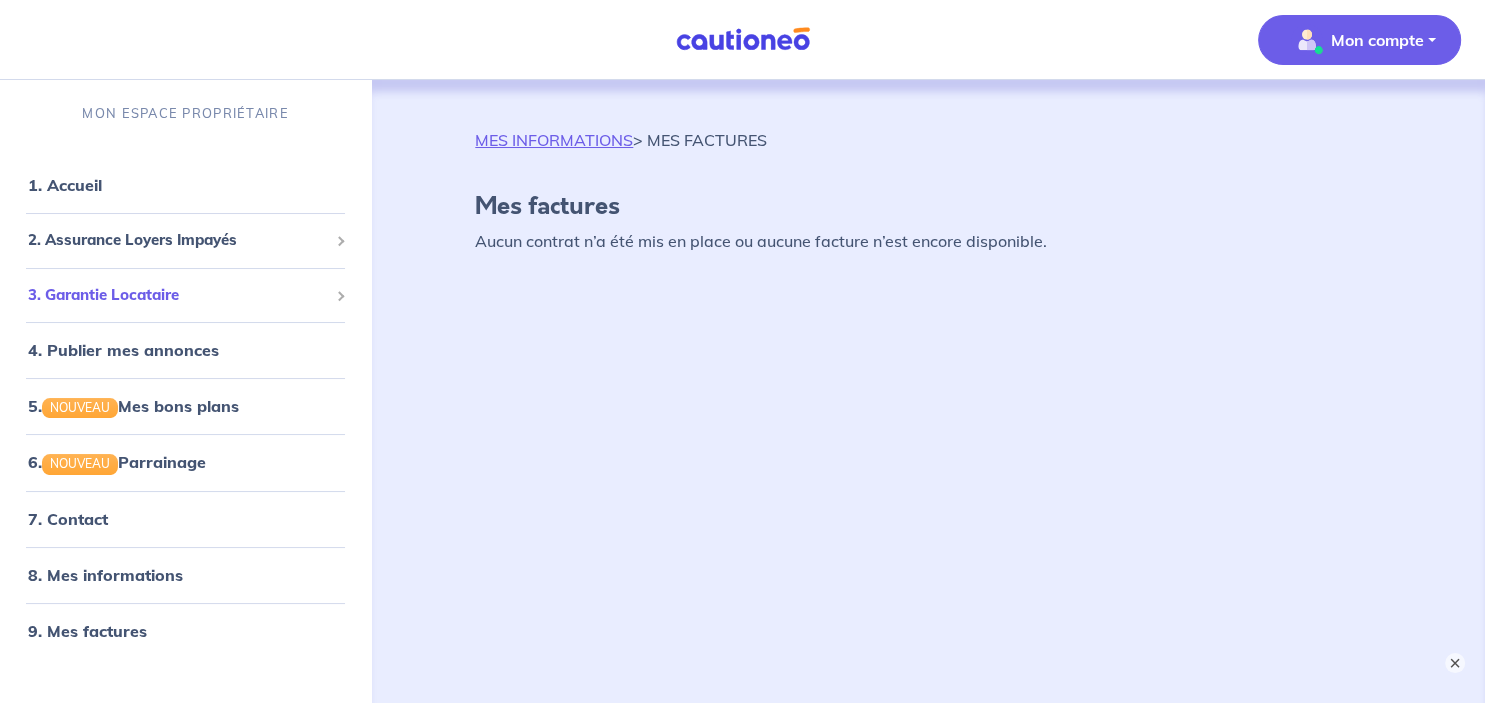 click on "3. Garantie Locataire" at bounding box center (178, 295) 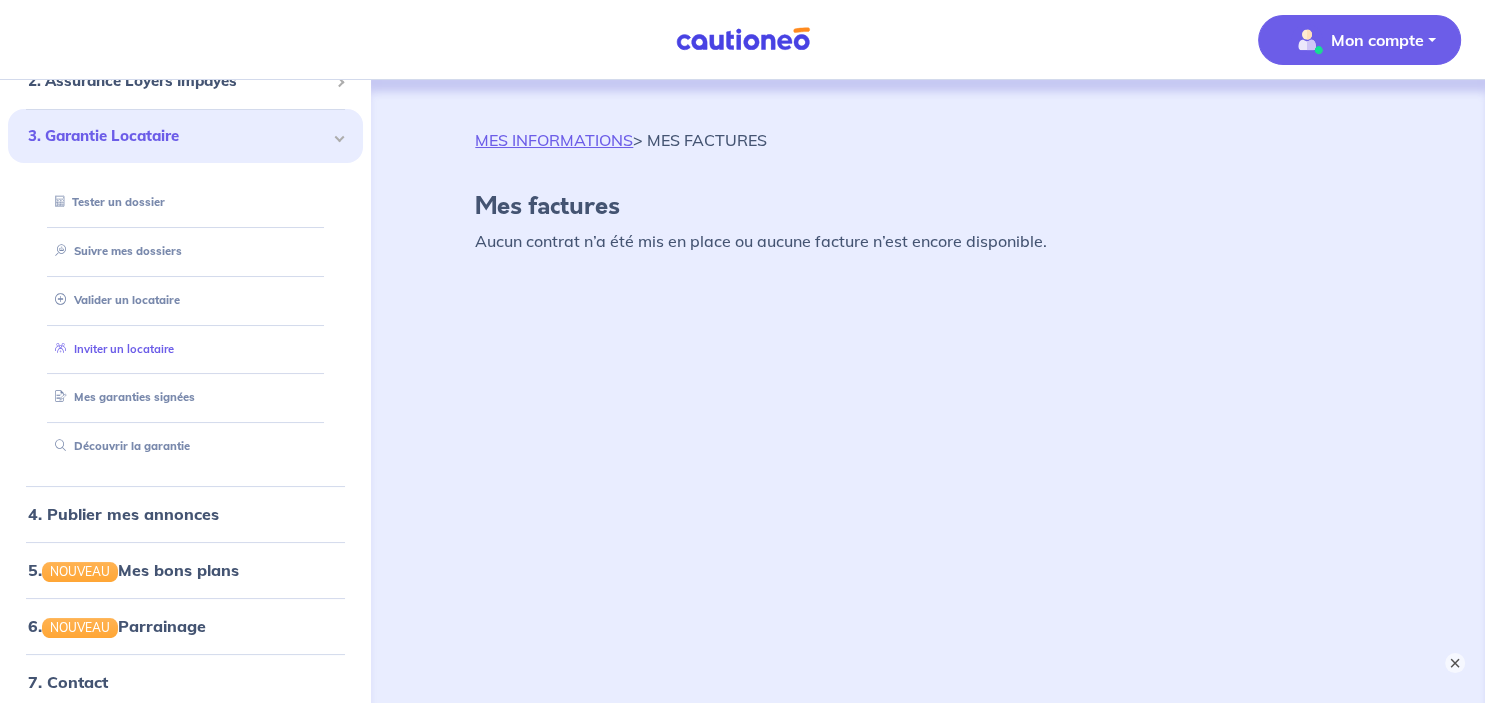 scroll, scrollTop: 120, scrollLeft: 0, axis: vertical 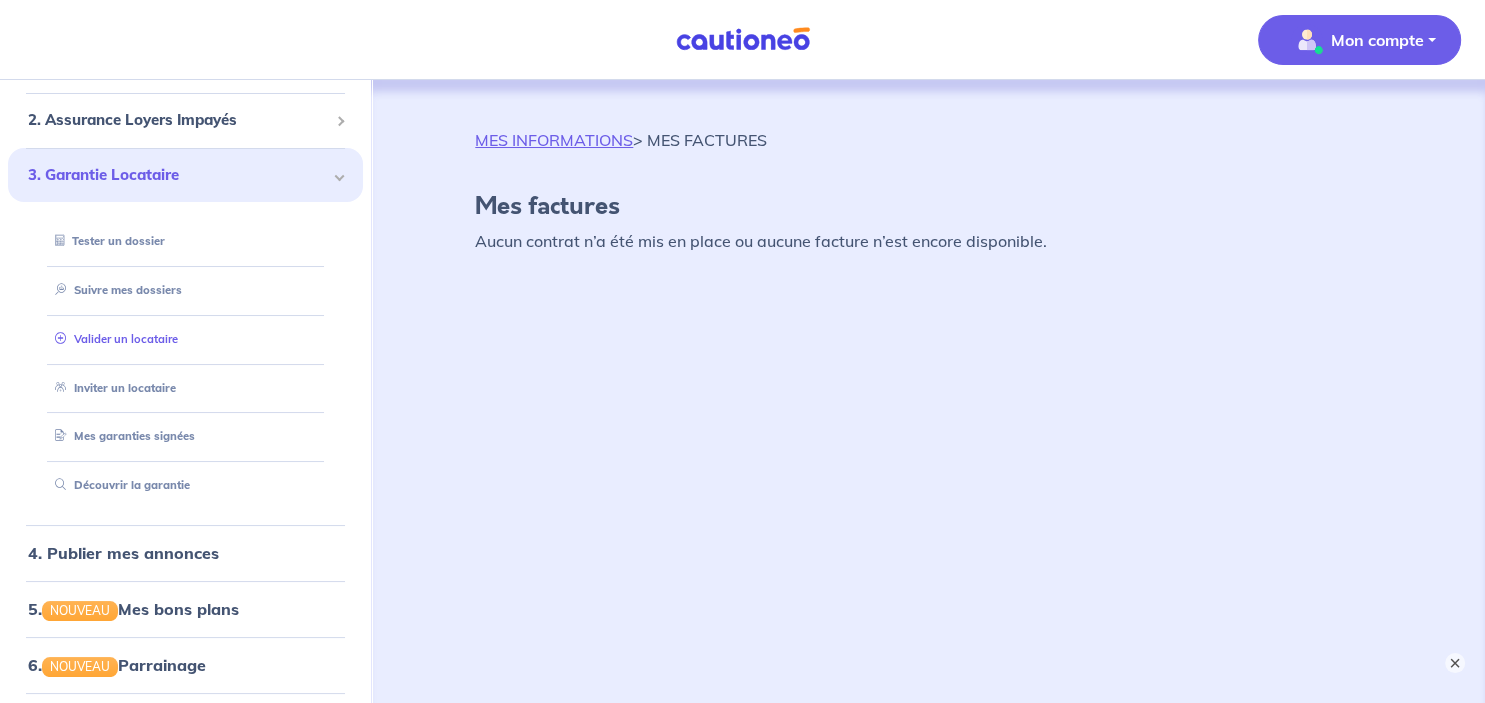 click on "Valider un locataire" at bounding box center [112, 339] 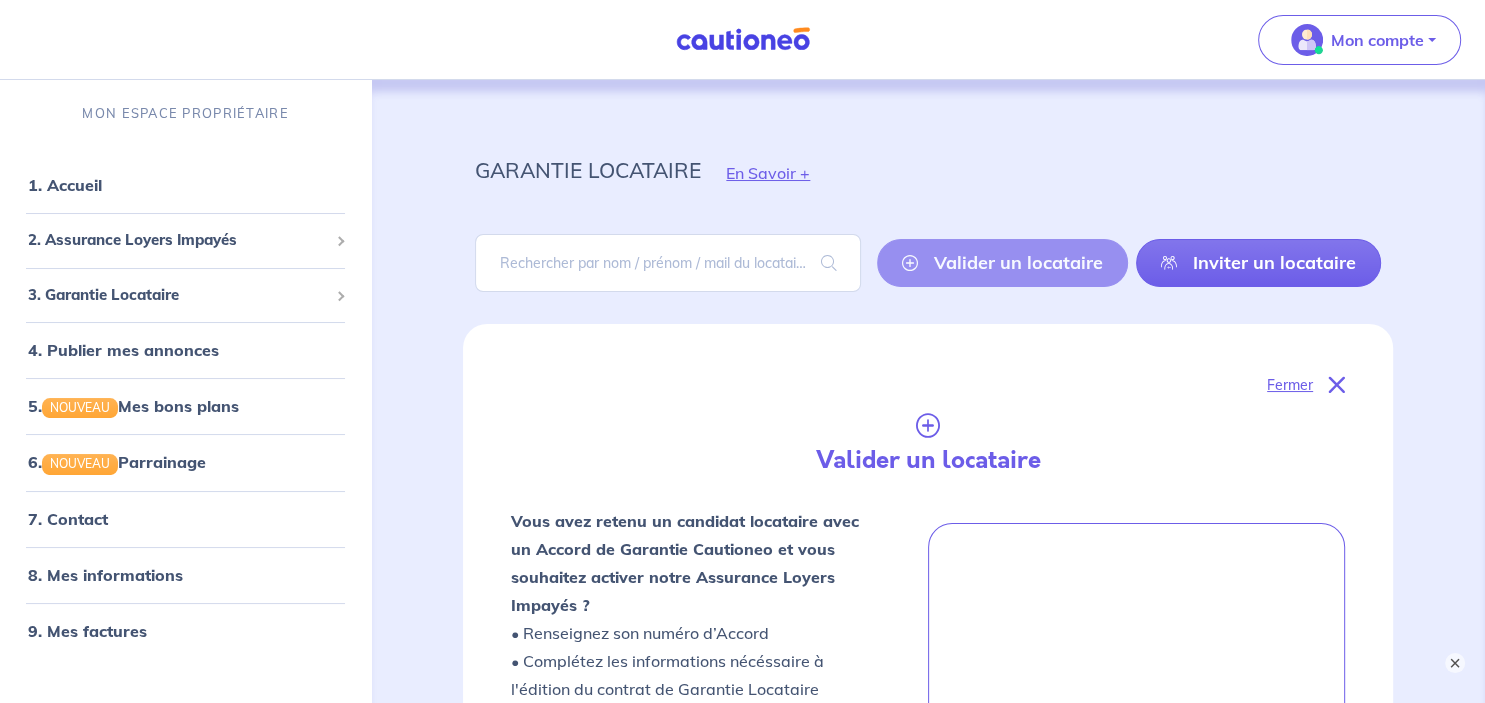 scroll, scrollTop: 619, scrollLeft: 0, axis: vertical 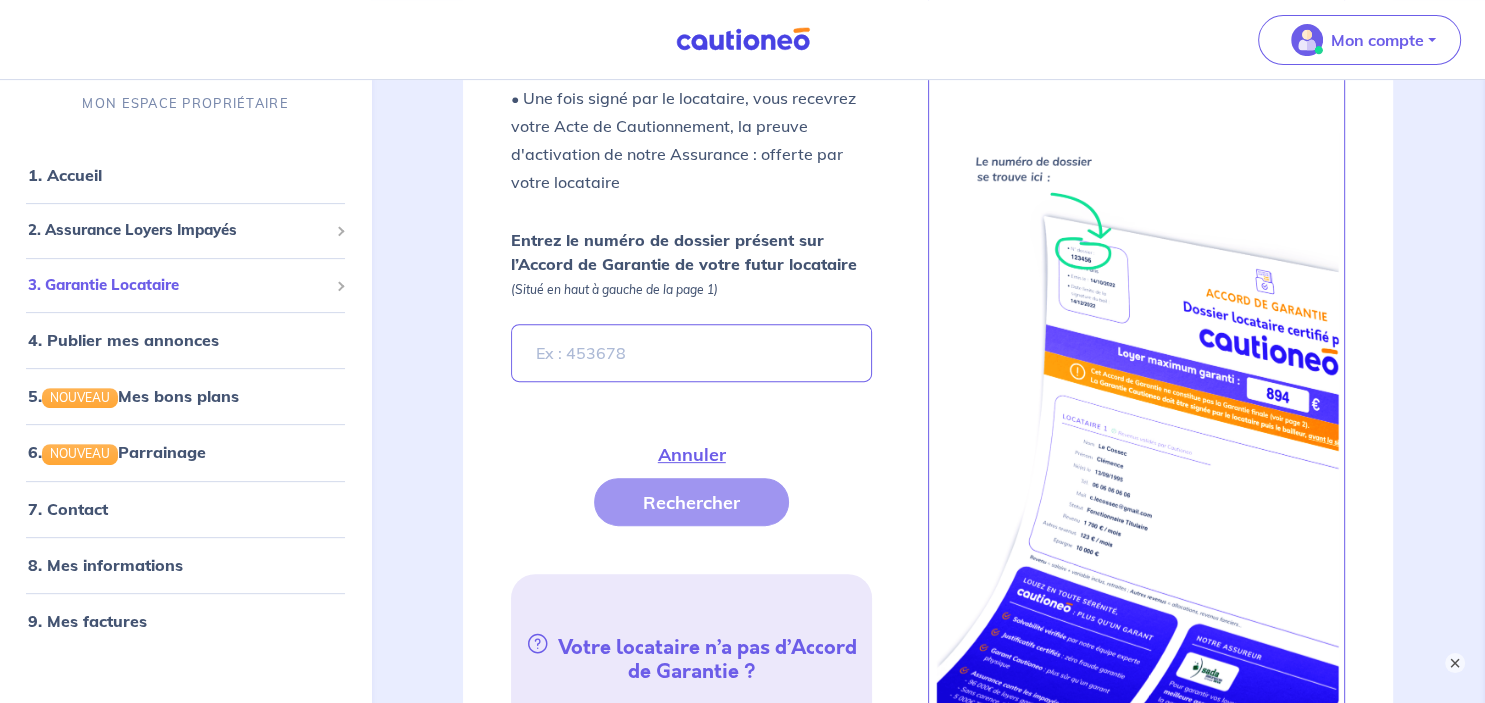 click on "3. Garantie Locataire" at bounding box center [185, 285] 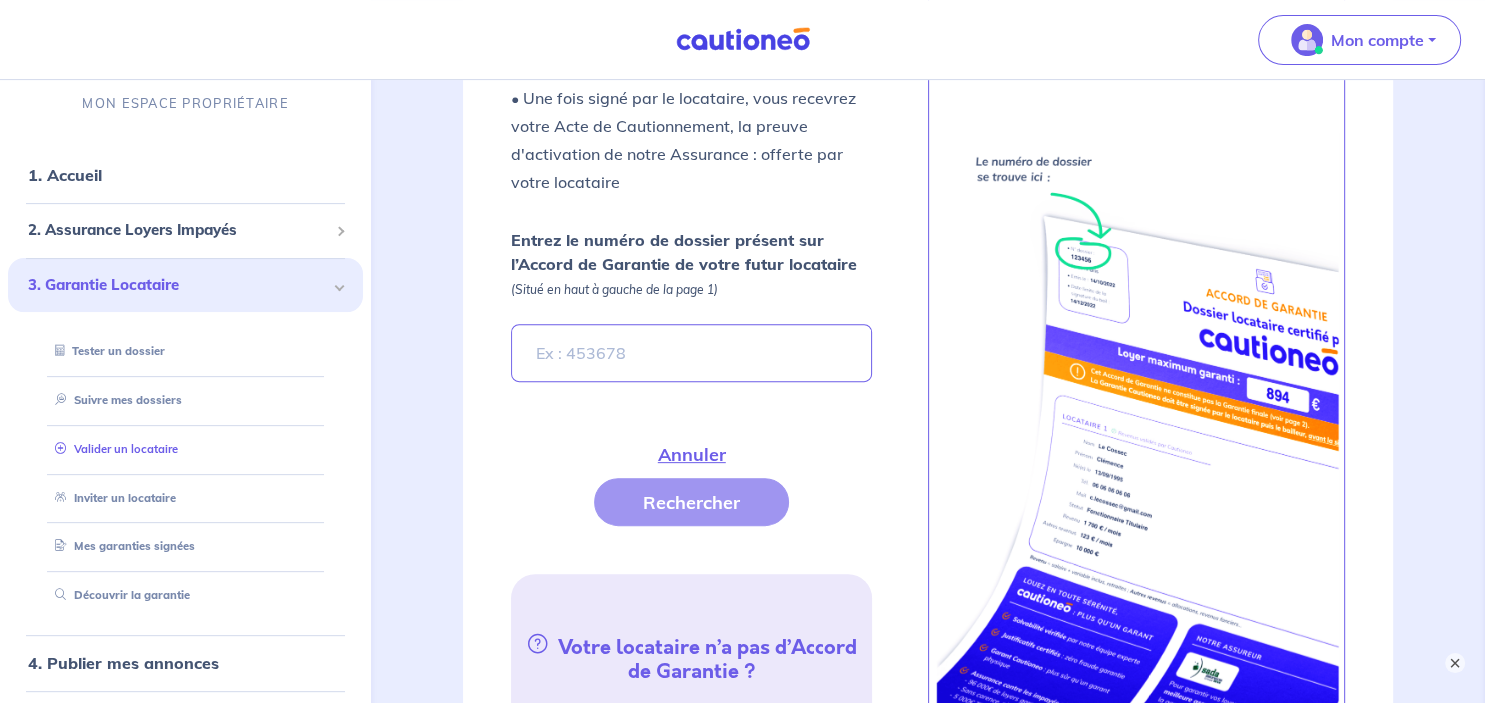 scroll, scrollTop: 240, scrollLeft: 0, axis: vertical 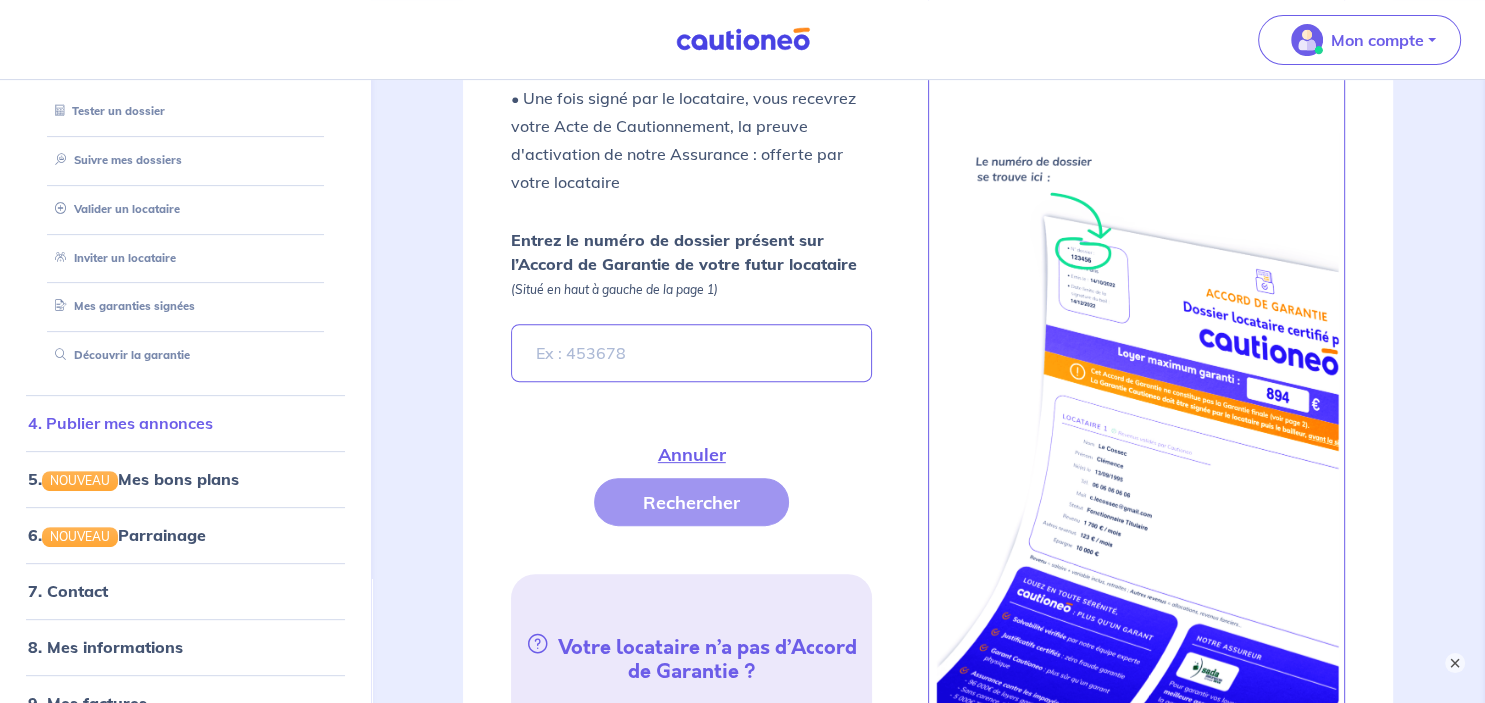 click on "4. Publier mes annonces" at bounding box center (120, 423) 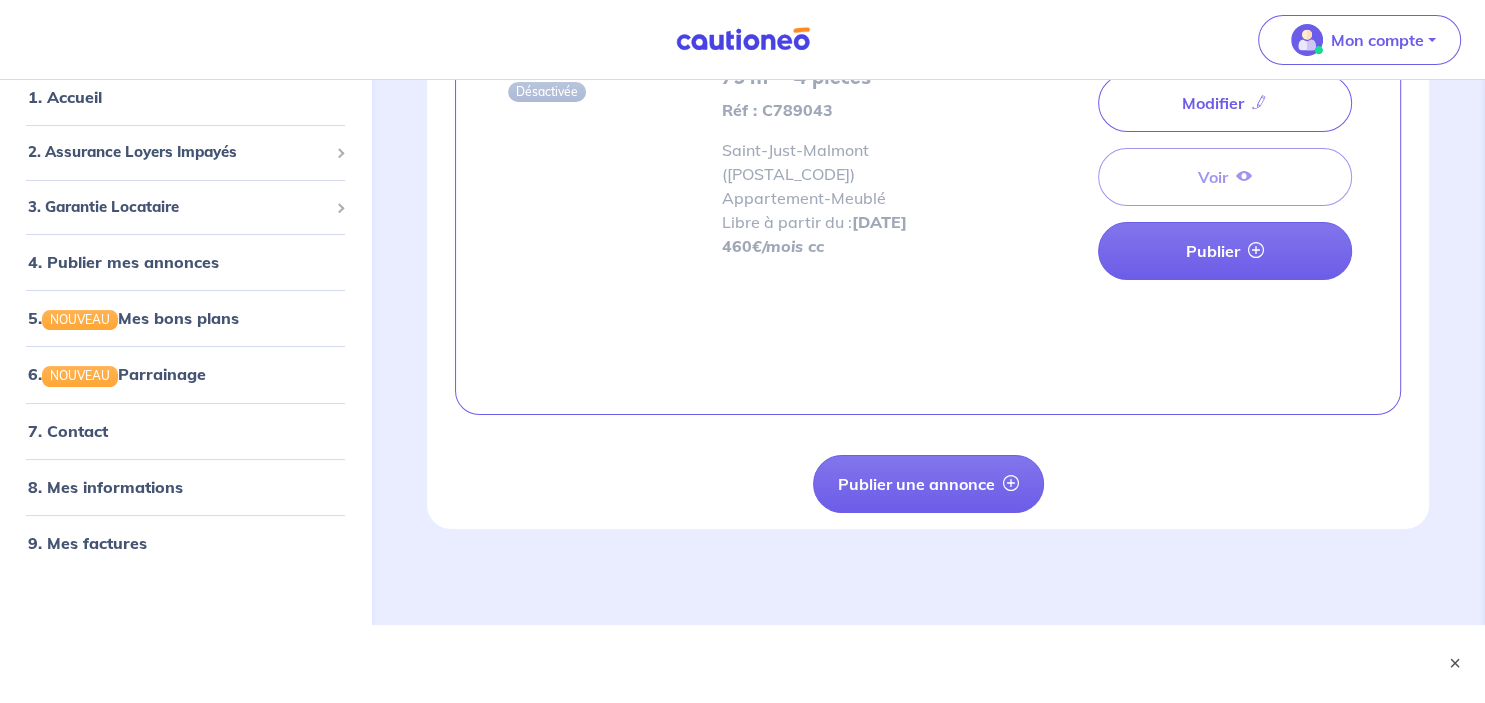scroll, scrollTop: 0, scrollLeft: 0, axis: both 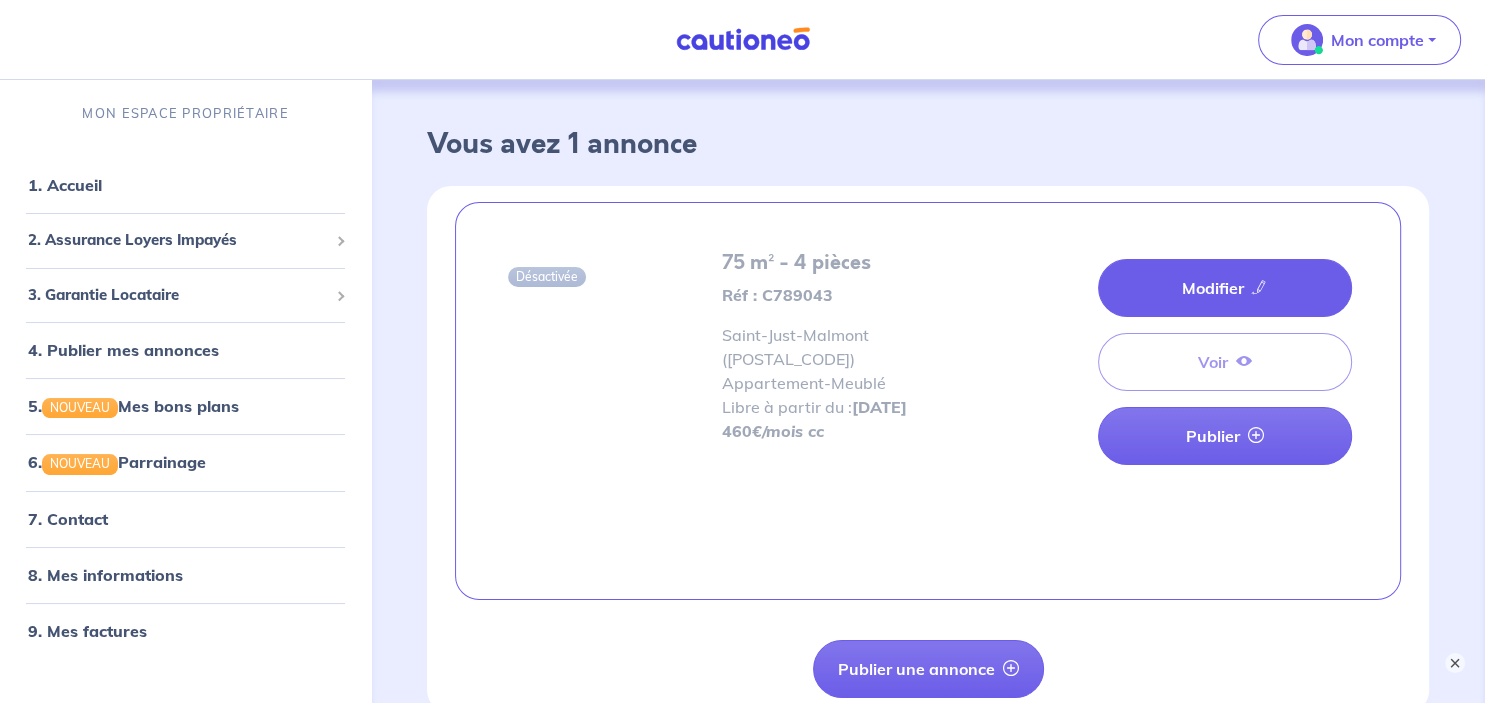 click on "Modifier" at bounding box center [1225, 288] 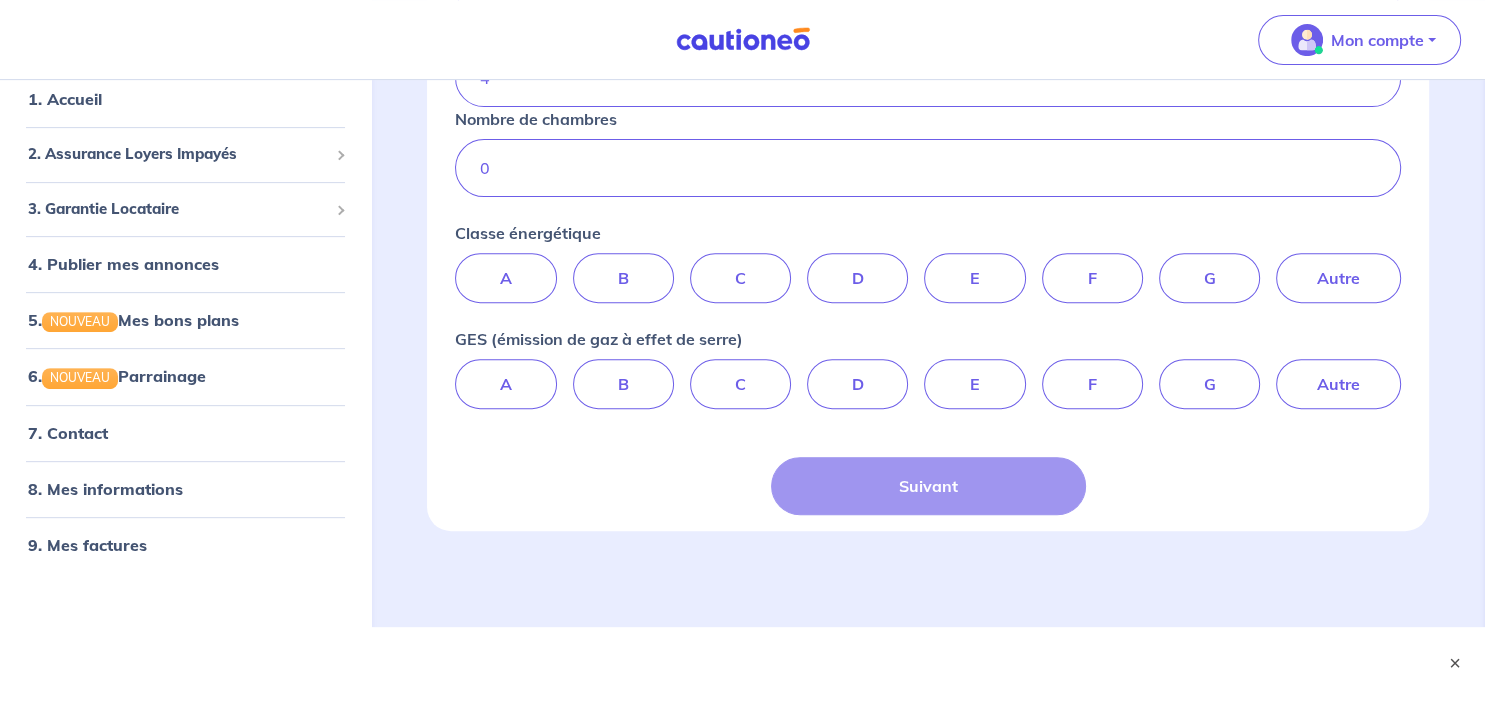 scroll, scrollTop: 92, scrollLeft: 0, axis: vertical 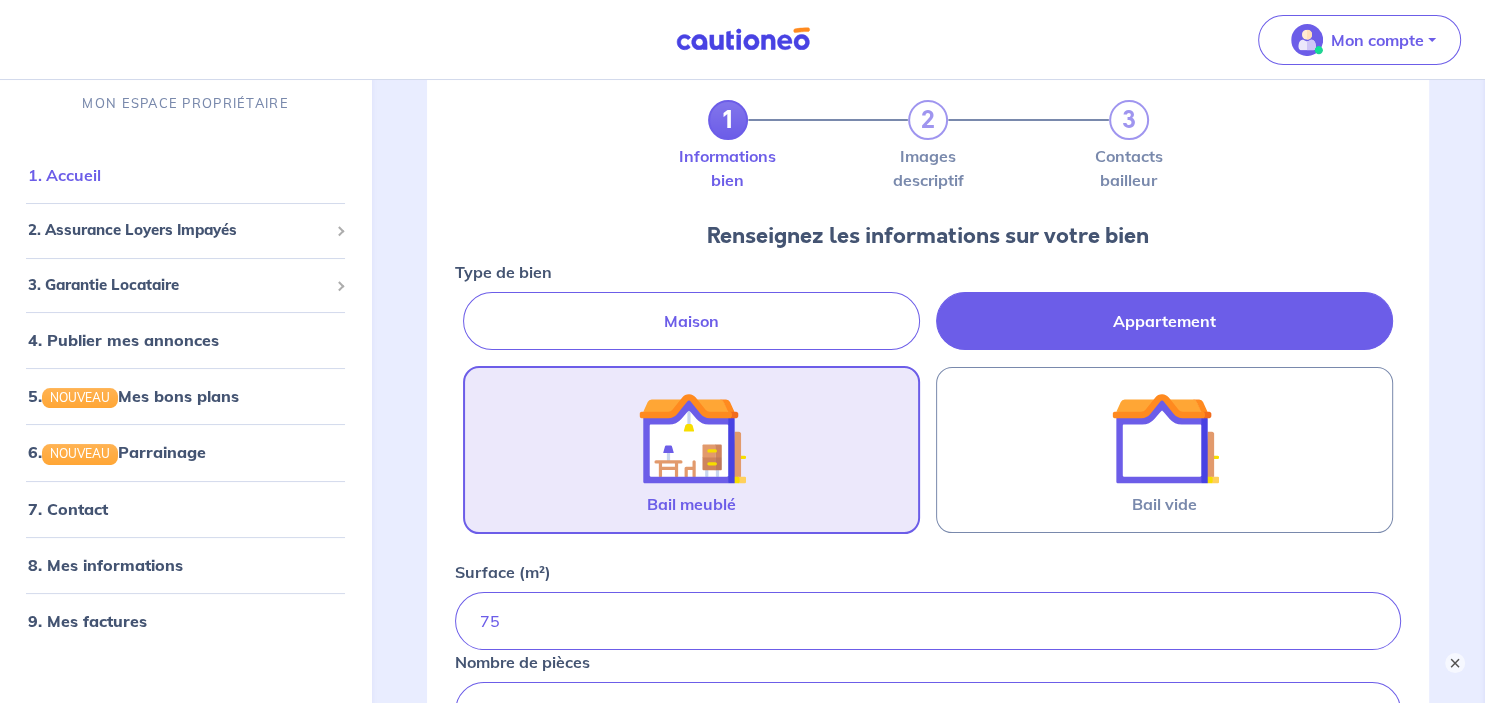 click on "1. Accueil" at bounding box center (64, 175) 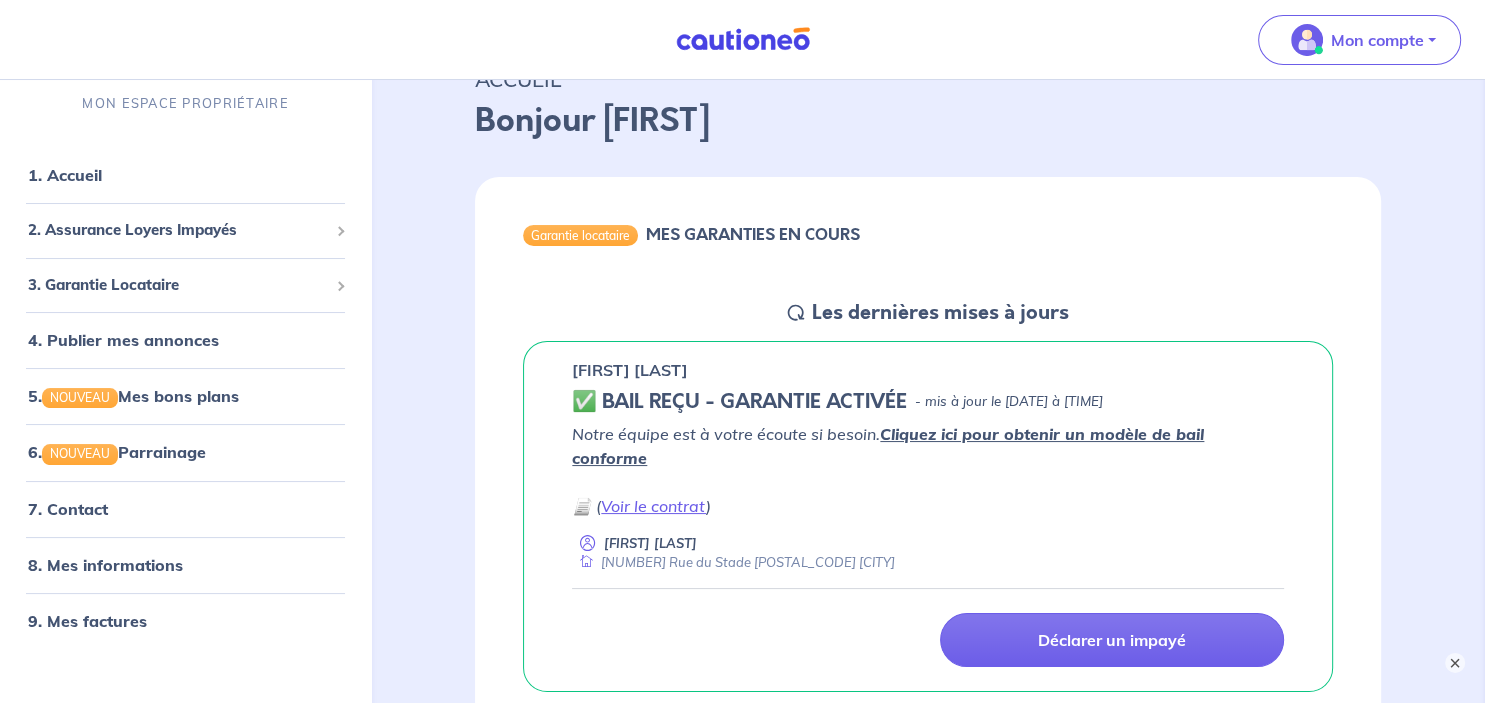 scroll, scrollTop: 211, scrollLeft: 0, axis: vertical 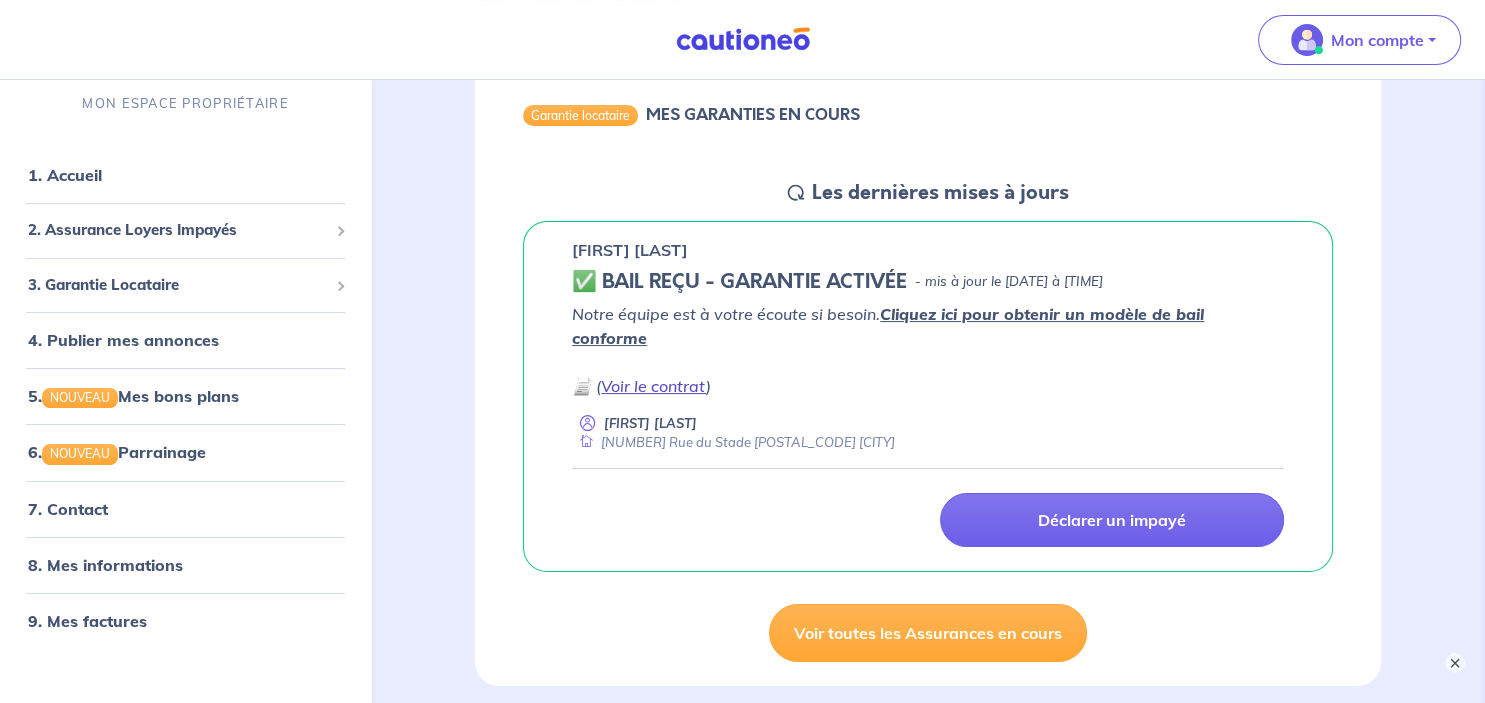 click on "Voir le contrat" at bounding box center (653, 386) 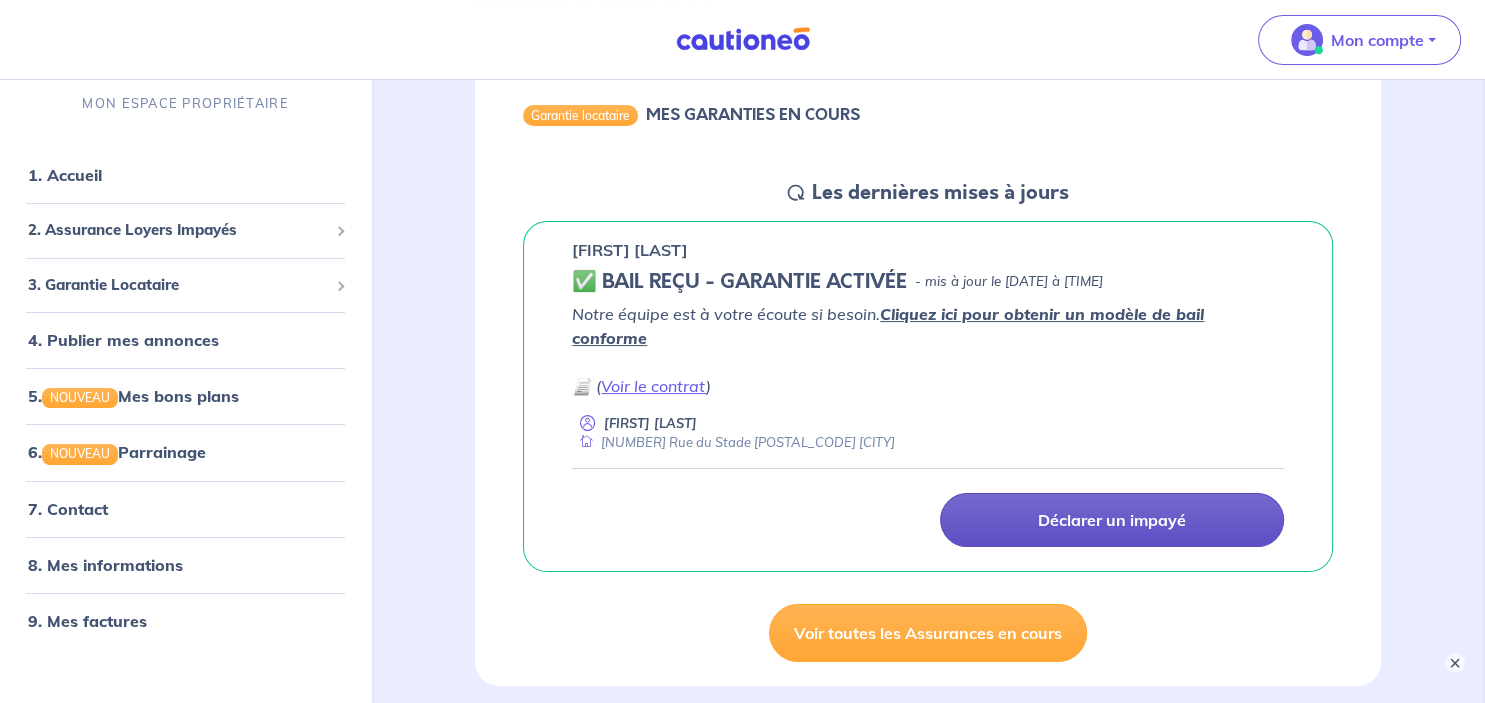 click on "Déclarer un impayé" at bounding box center (1112, 520) 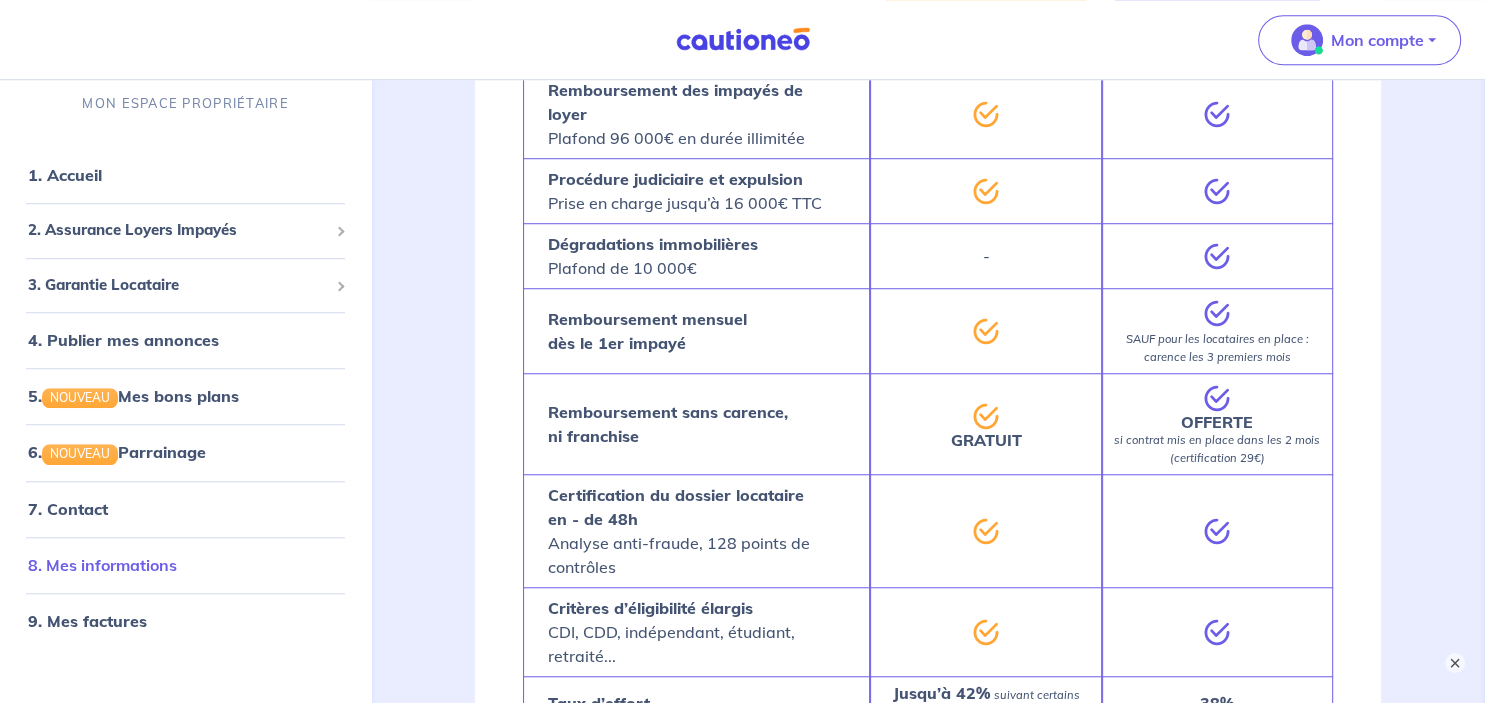 click on "8. Mes informations" at bounding box center [102, 565] 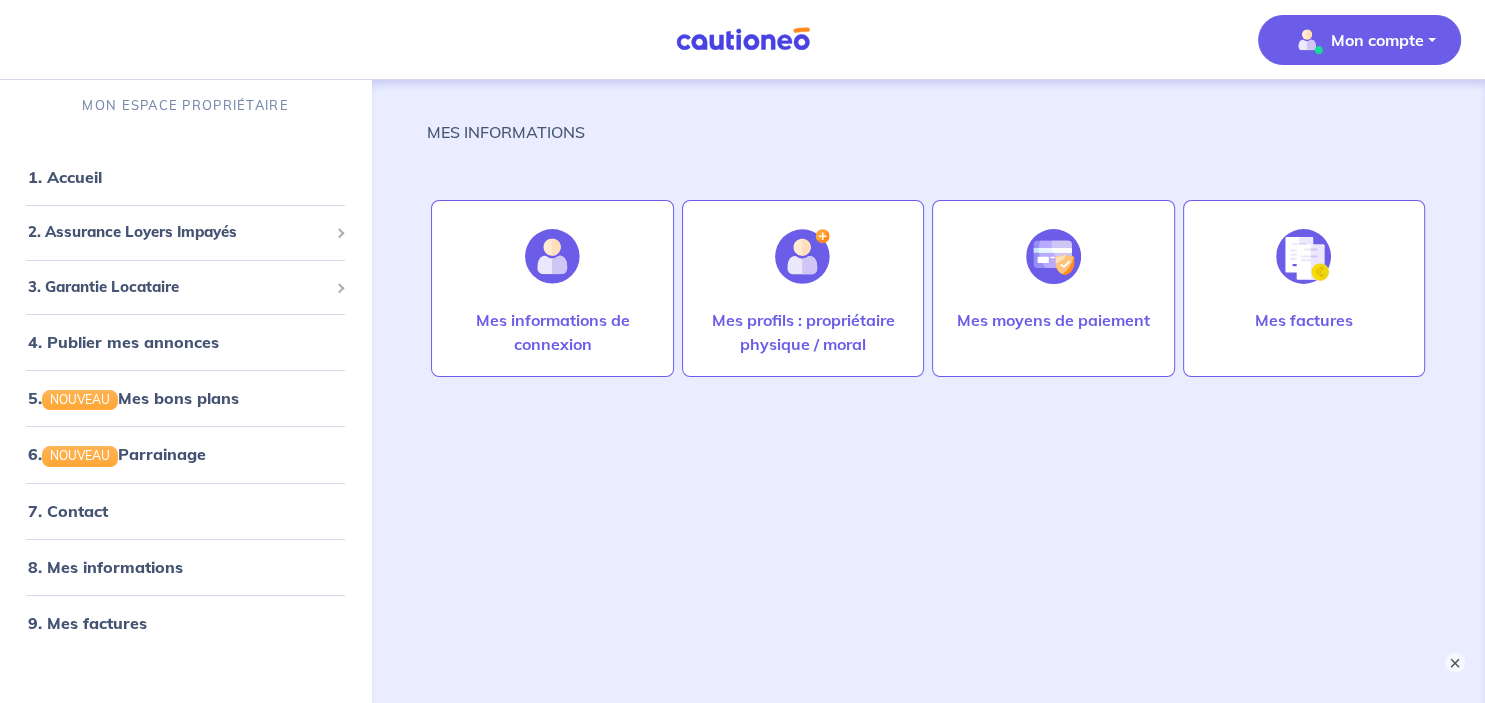 scroll, scrollTop: 0, scrollLeft: 0, axis: both 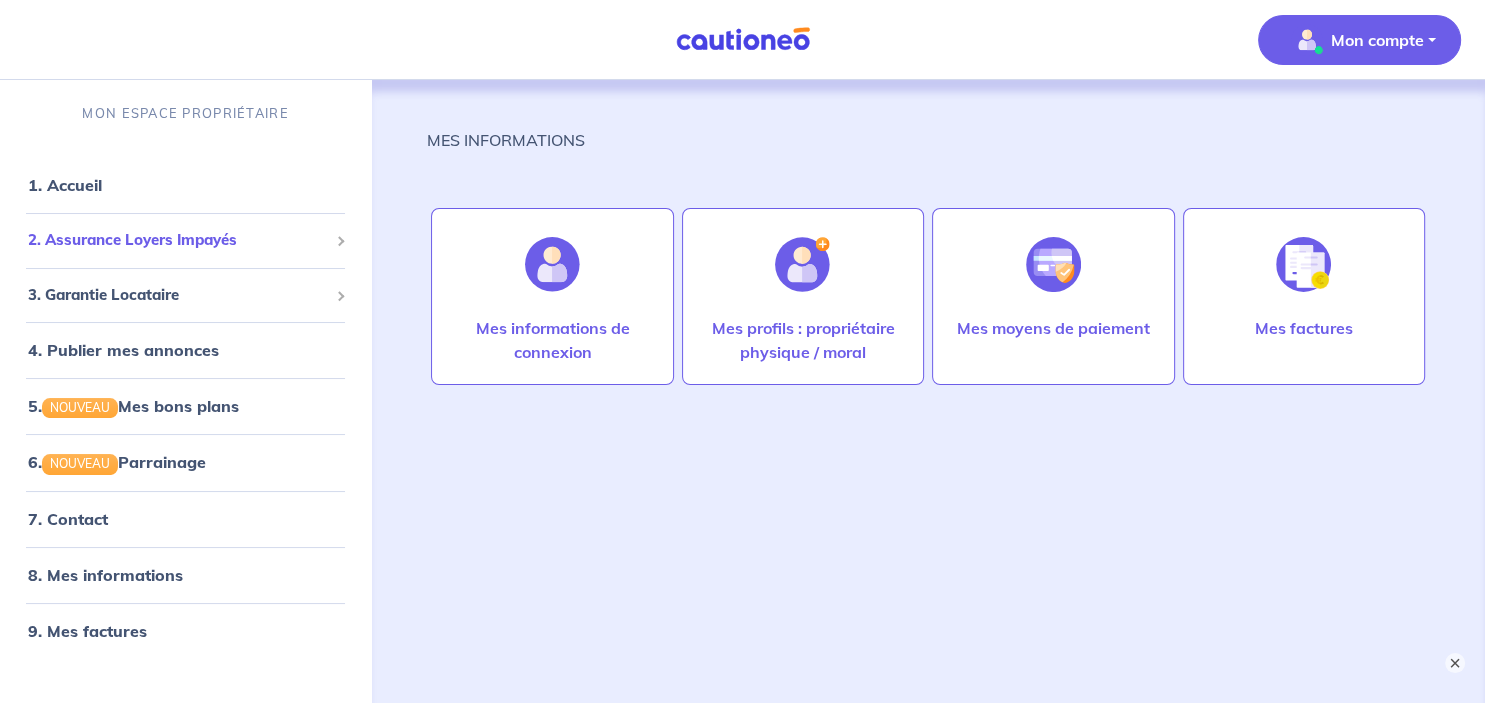 click on "2. Assurance Loyers Impayés" at bounding box center [178, 240] 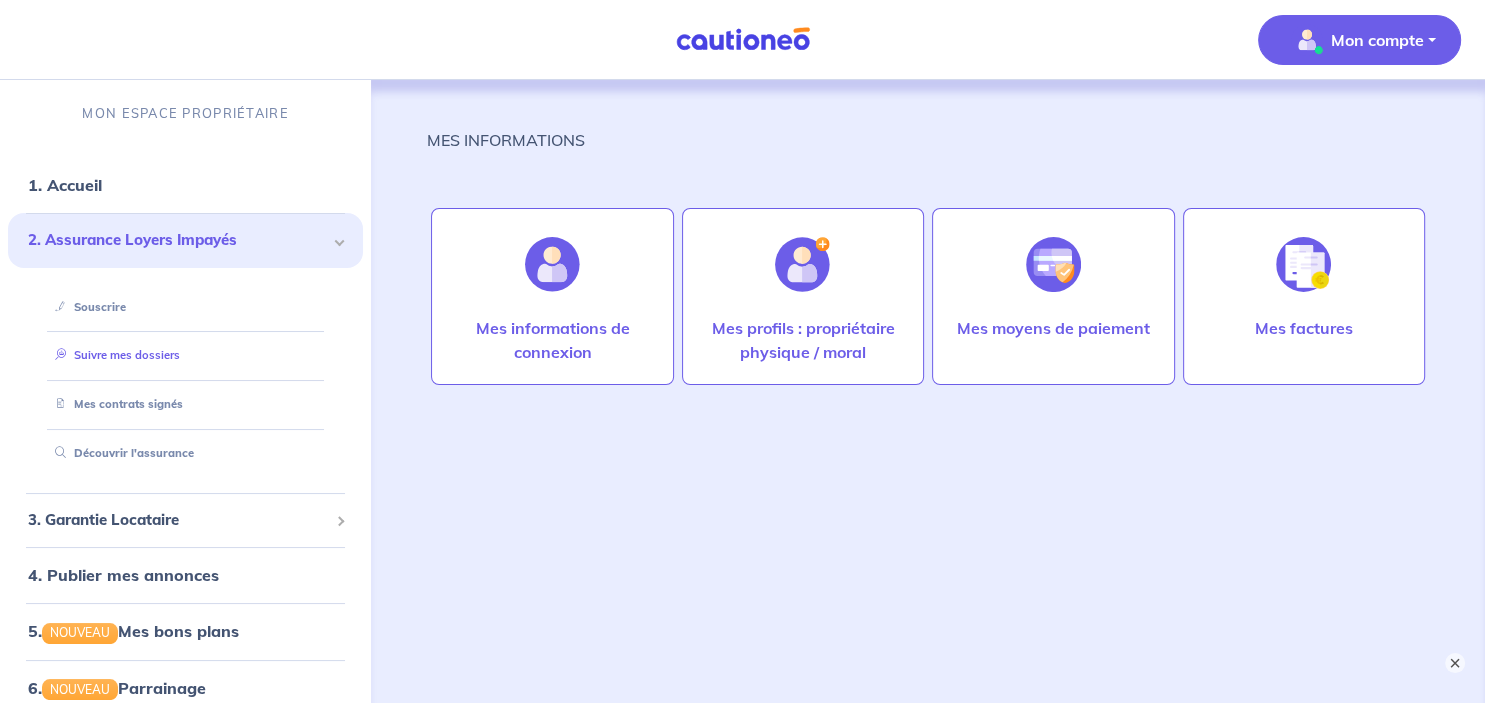 click on "Suivre mes dossiers" at bounding box center (113, 355) 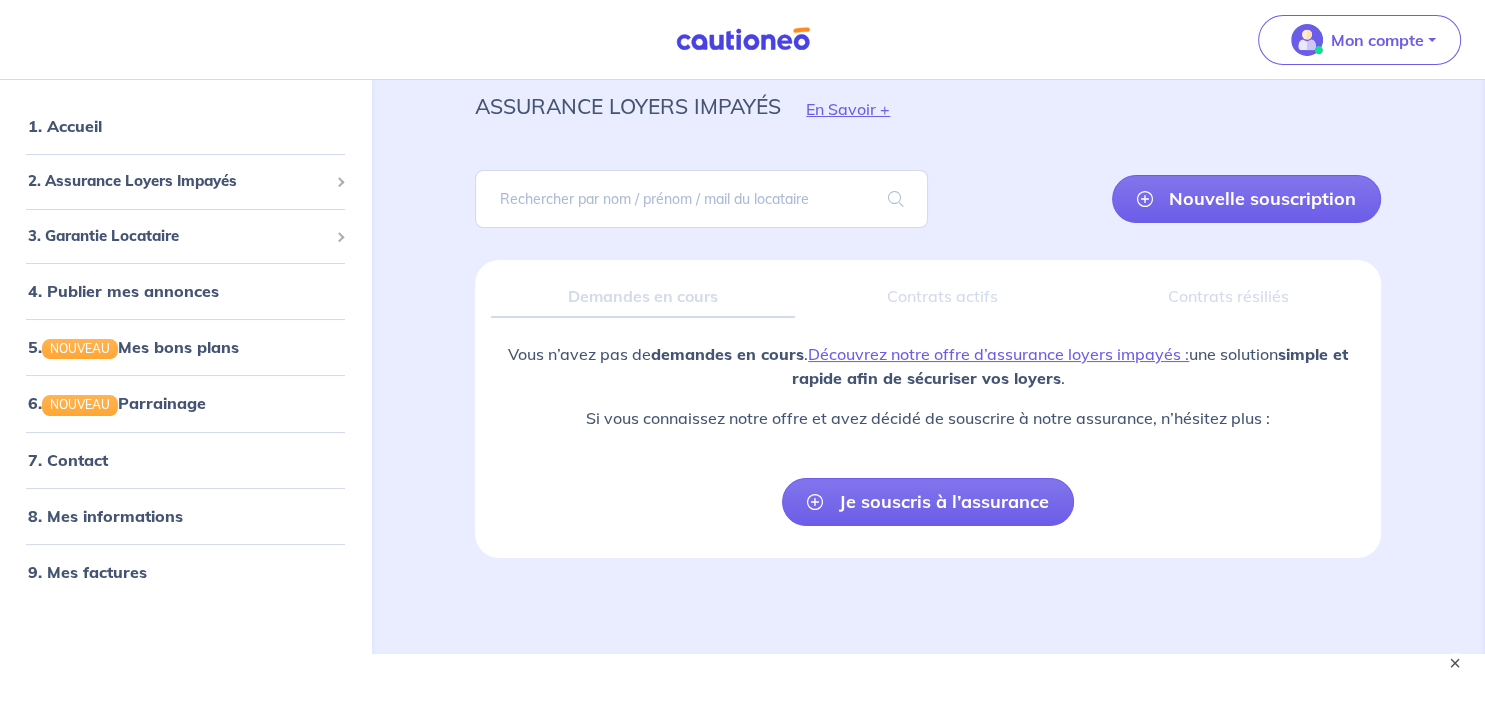 scroll, scrollTop: 93, scrollLeft: 0, axis: vertical 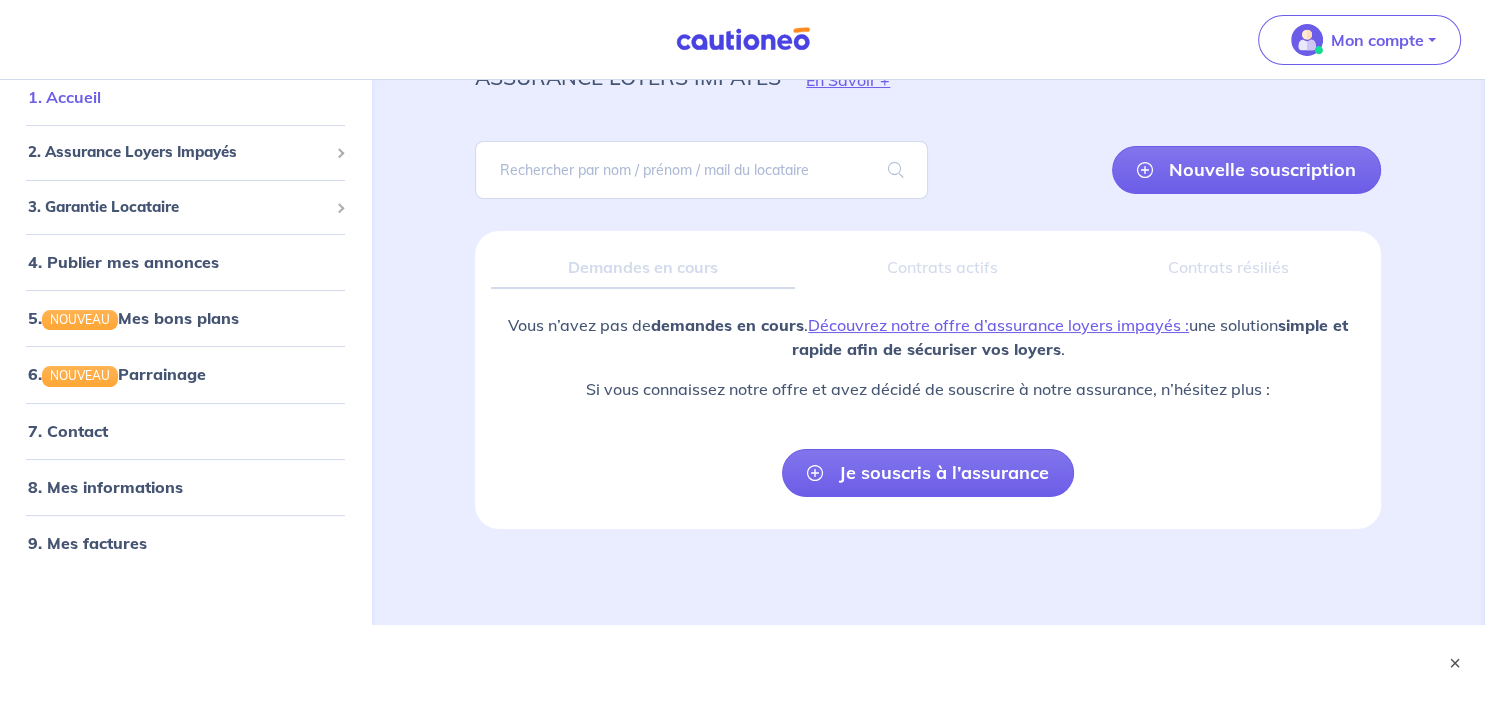 click on "1. Accueil" at bounding box center (64, 98) 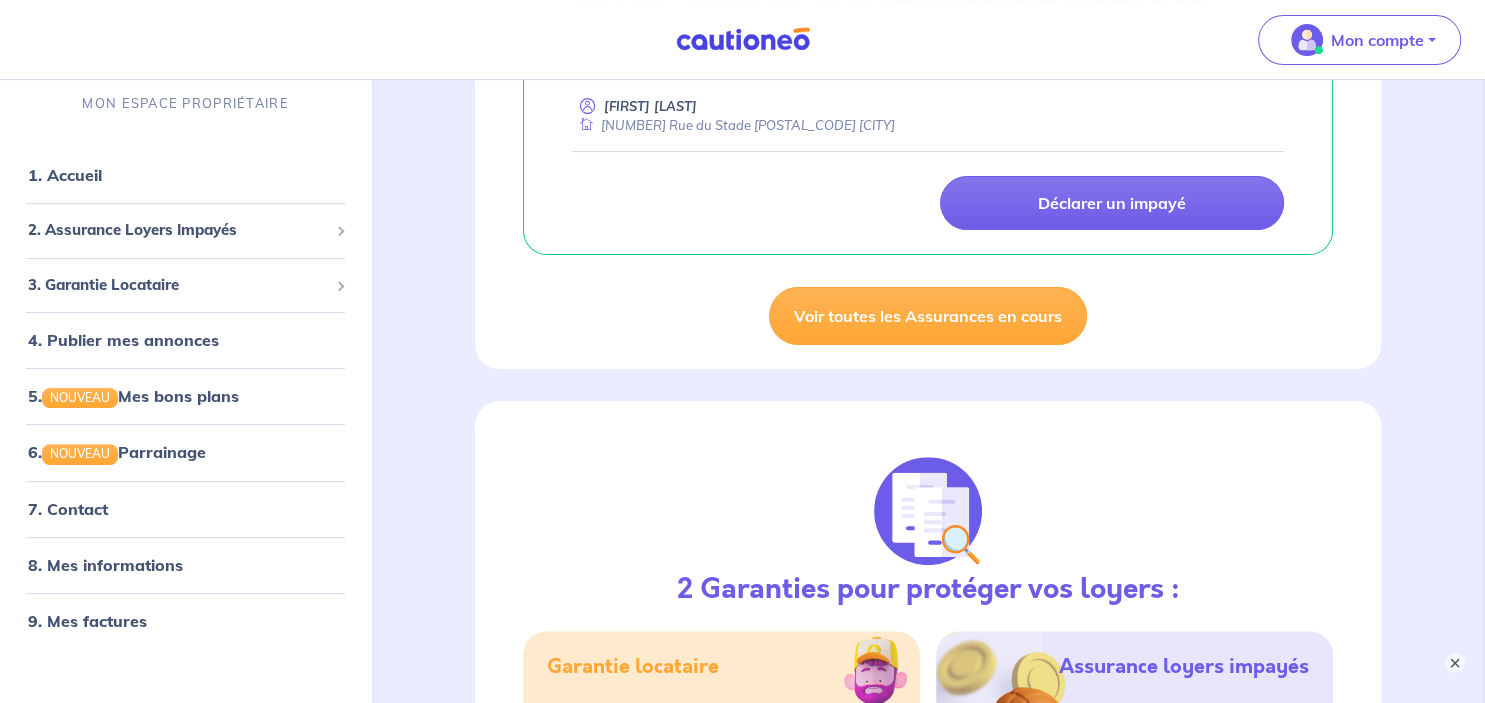 scroll, scrollTop: 211, scrollLeft: 0, axis: vertical 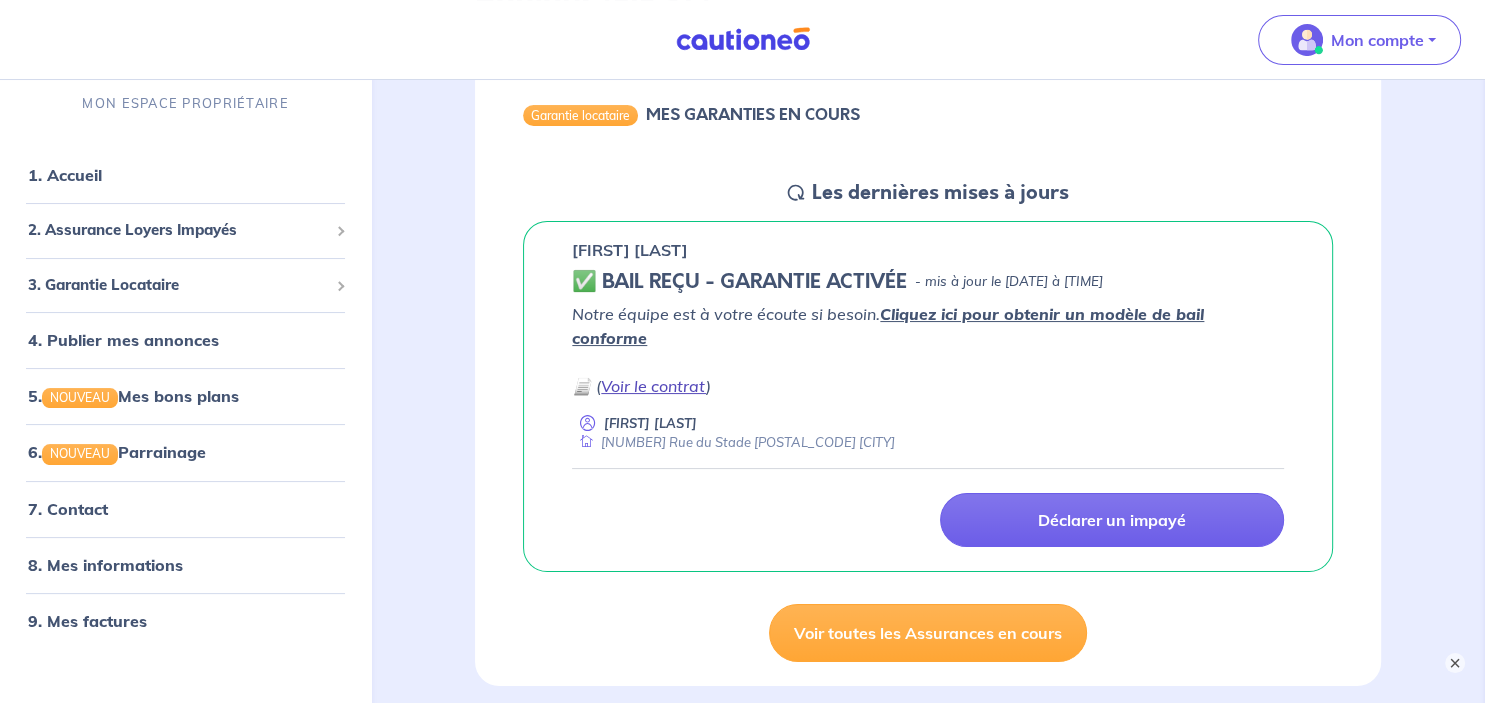 click on "Voir le contrat" at bounding box center [653, 386] 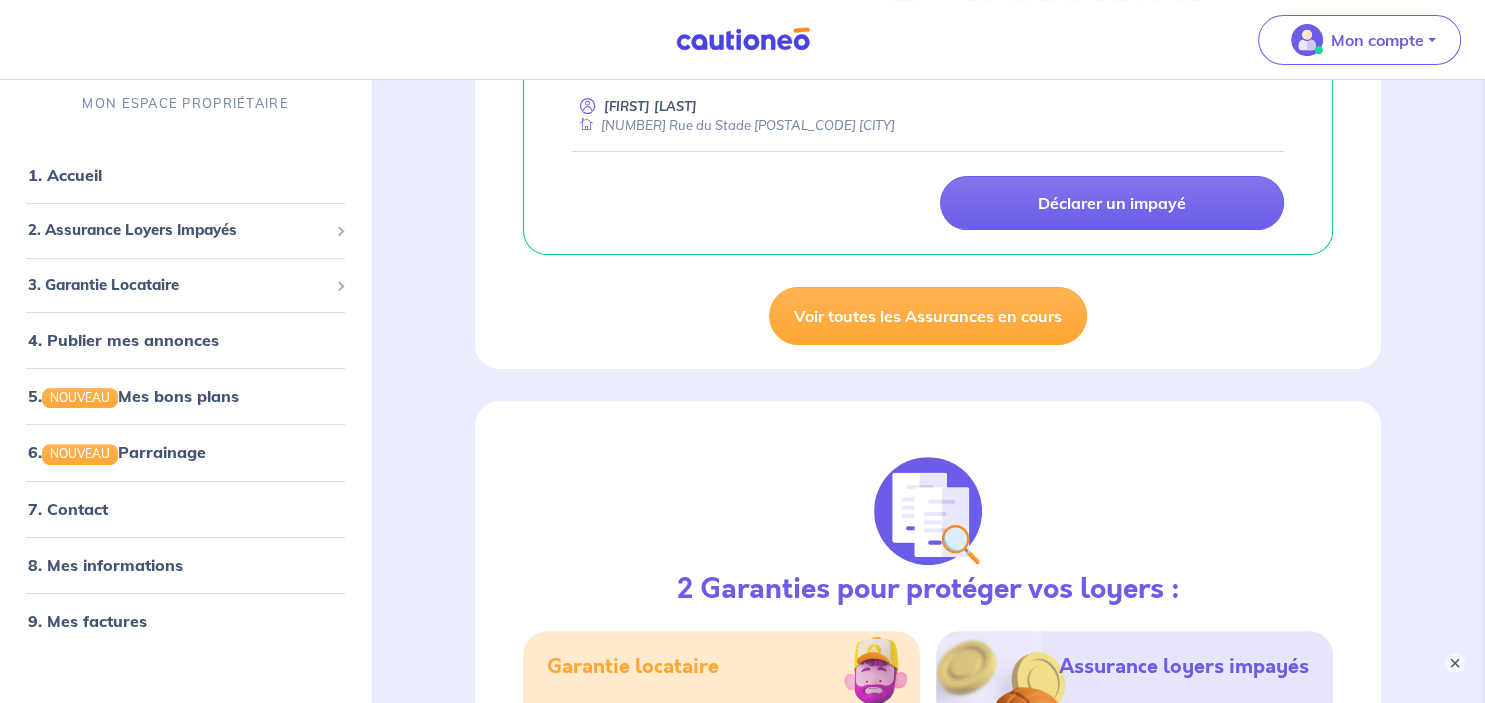 scroll, scrollTop: 211, scrollLeft: 0, axis: vertical 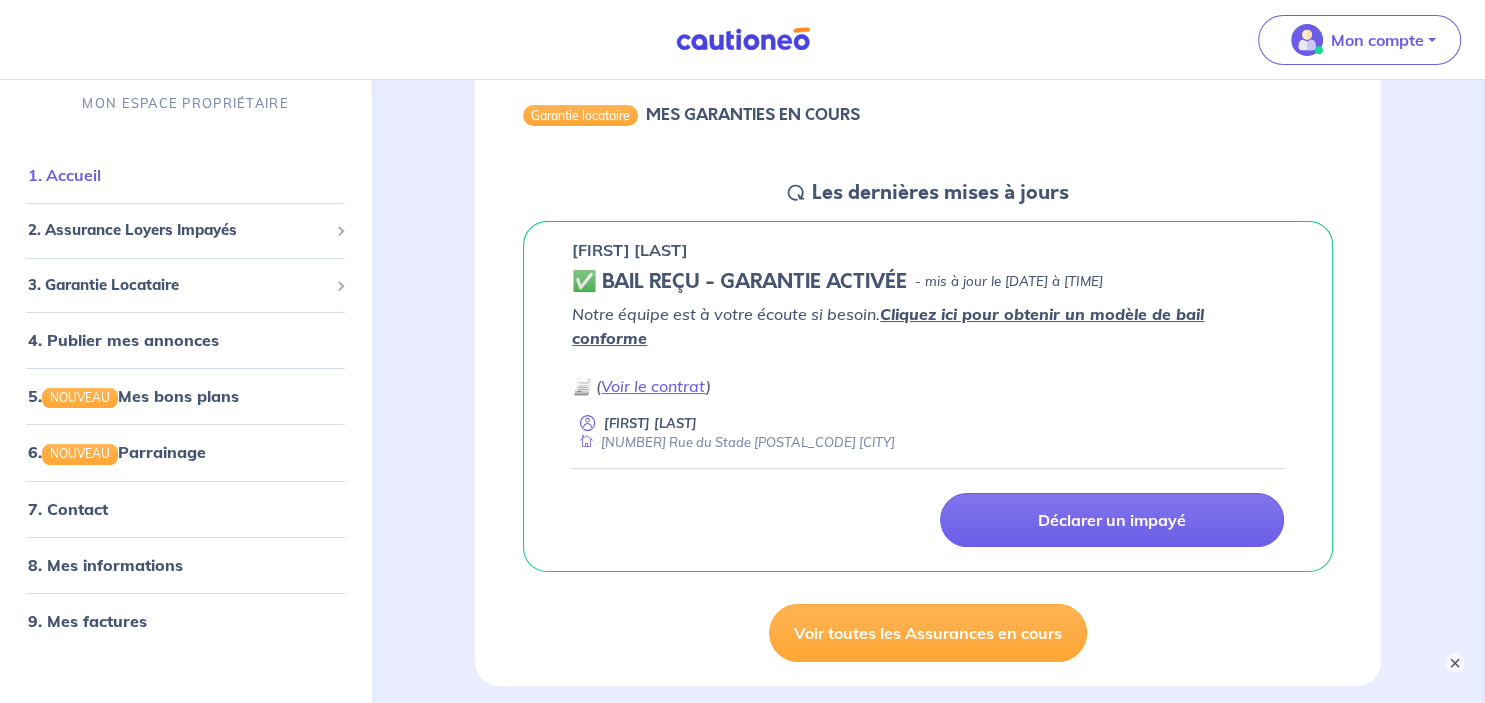 click on "1. Accueil" at bounding box center [64, 175] 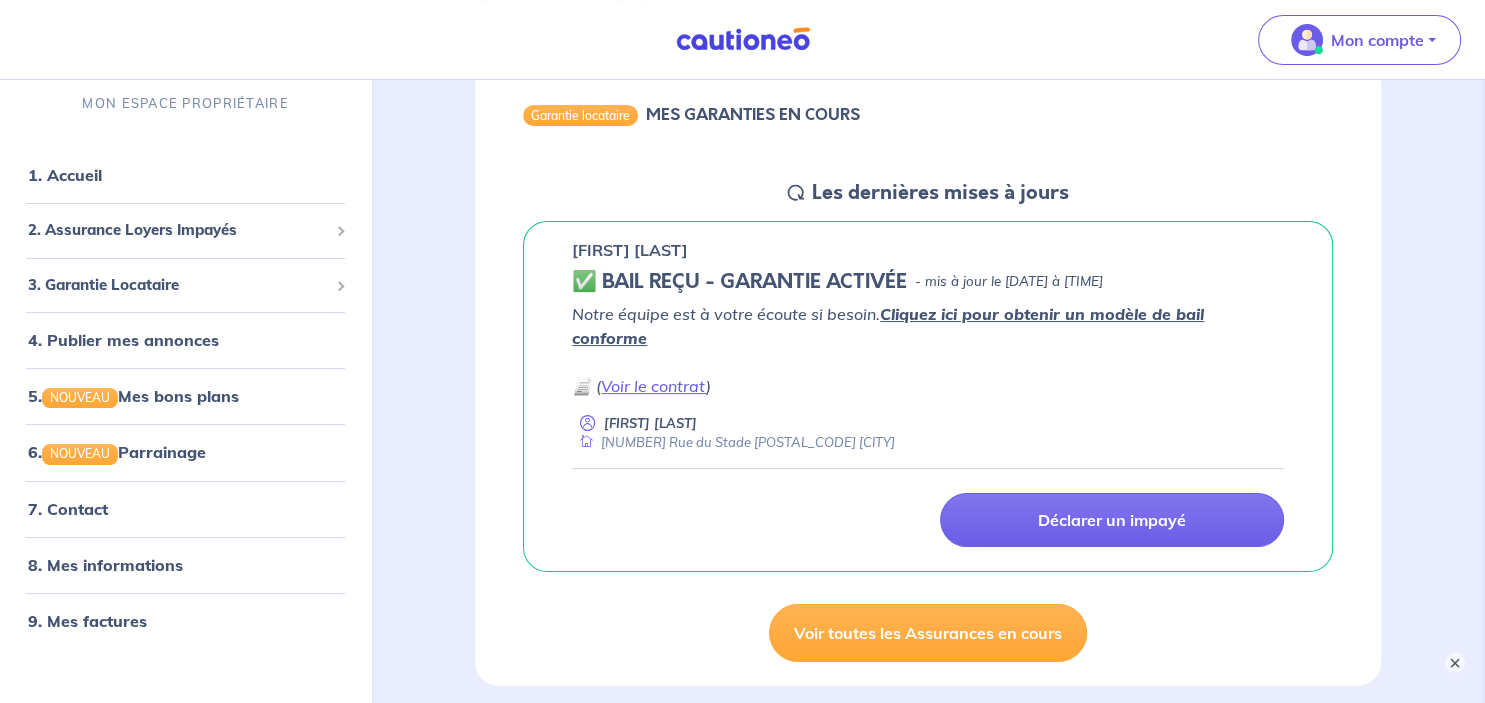 scroll, scrollTop: 422, scrollLeft: 0, axis: vertical 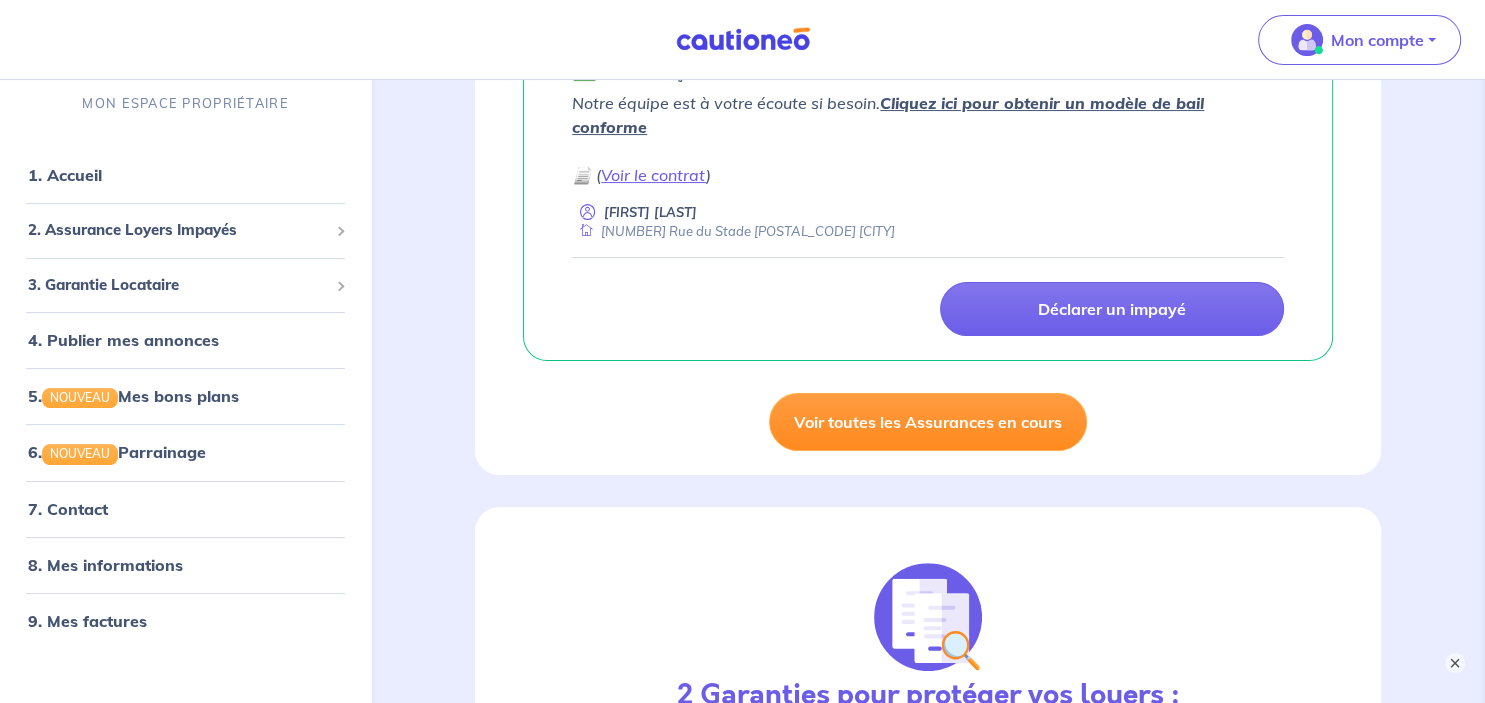 click on "Voir toutes les Assurances en cours" at bounding box center [928, 422] 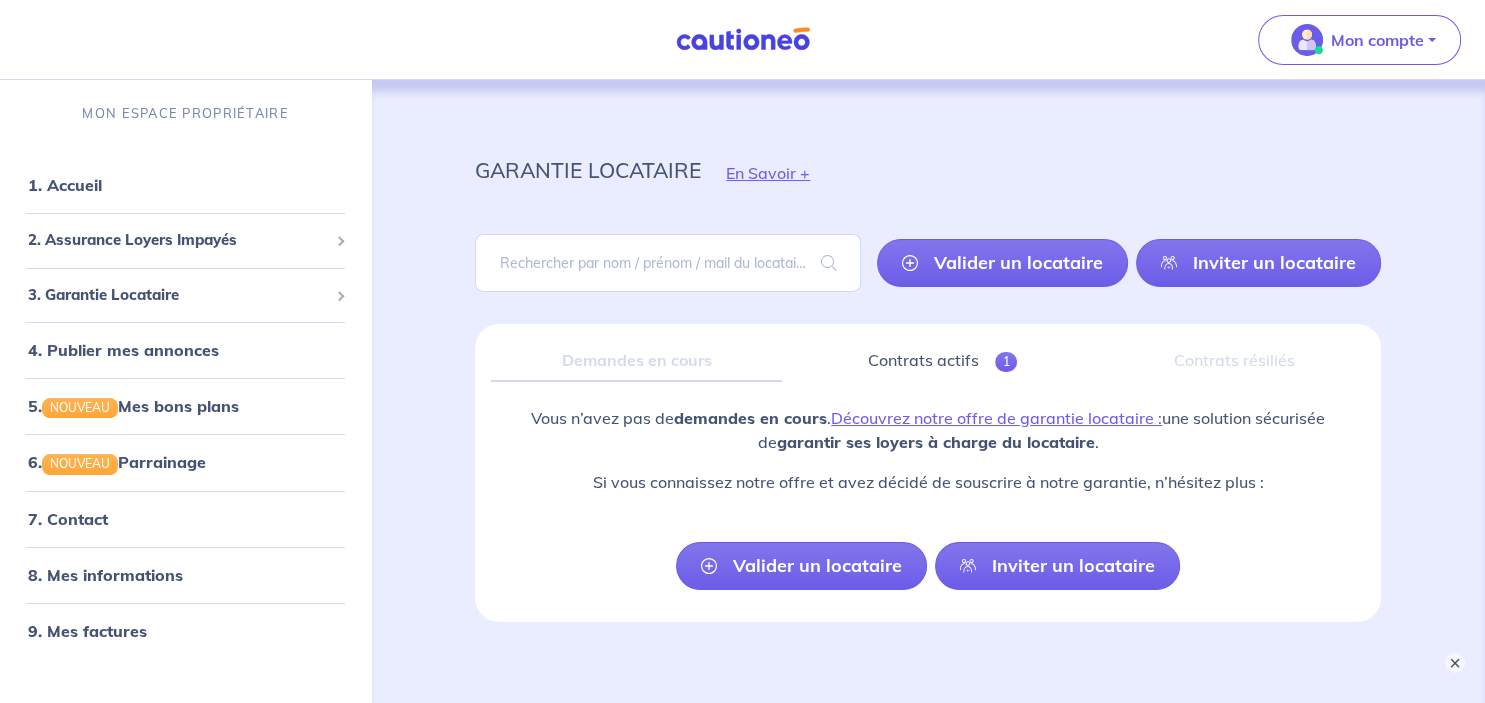 scroll, scrollTop: 93, scrollLeft: 0, axis: vertical 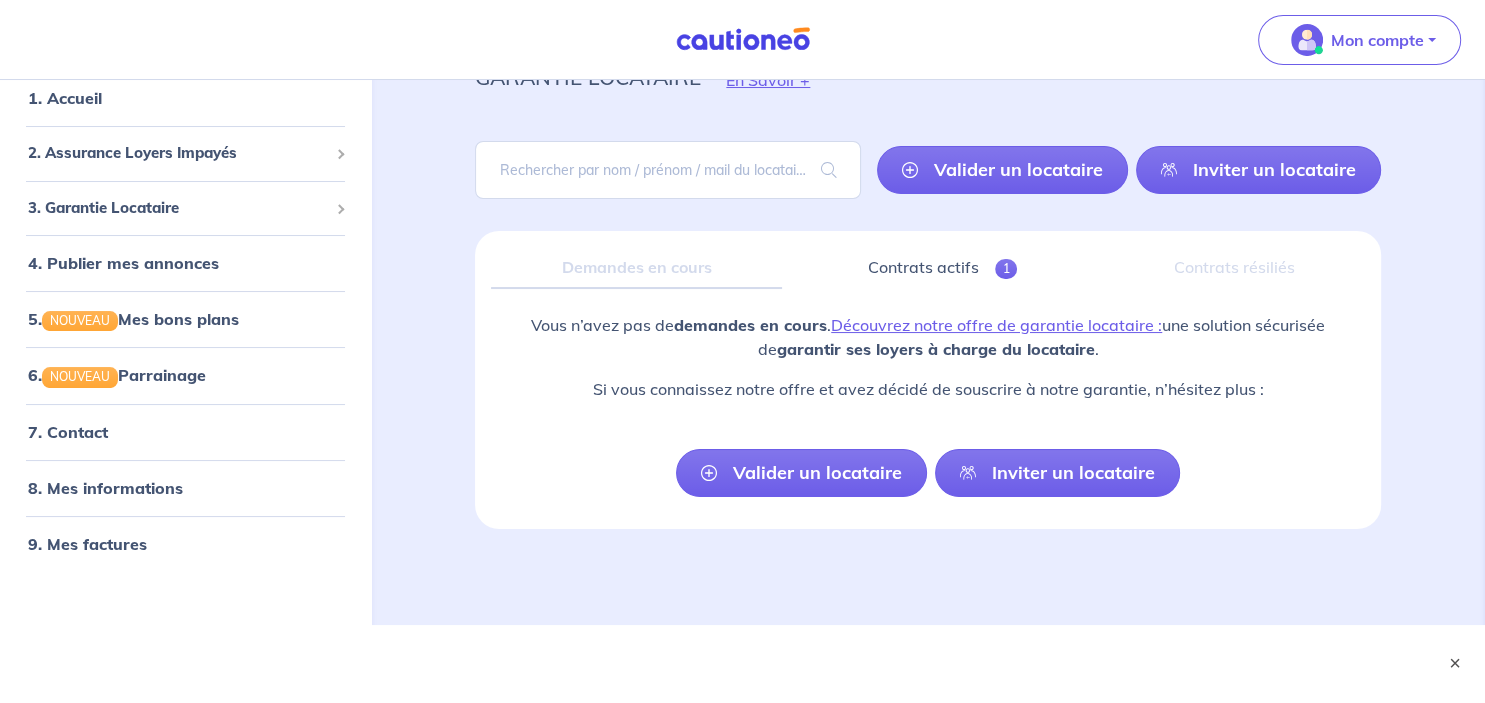 click on "Demandes en cours" at bounding box center [636, 268] 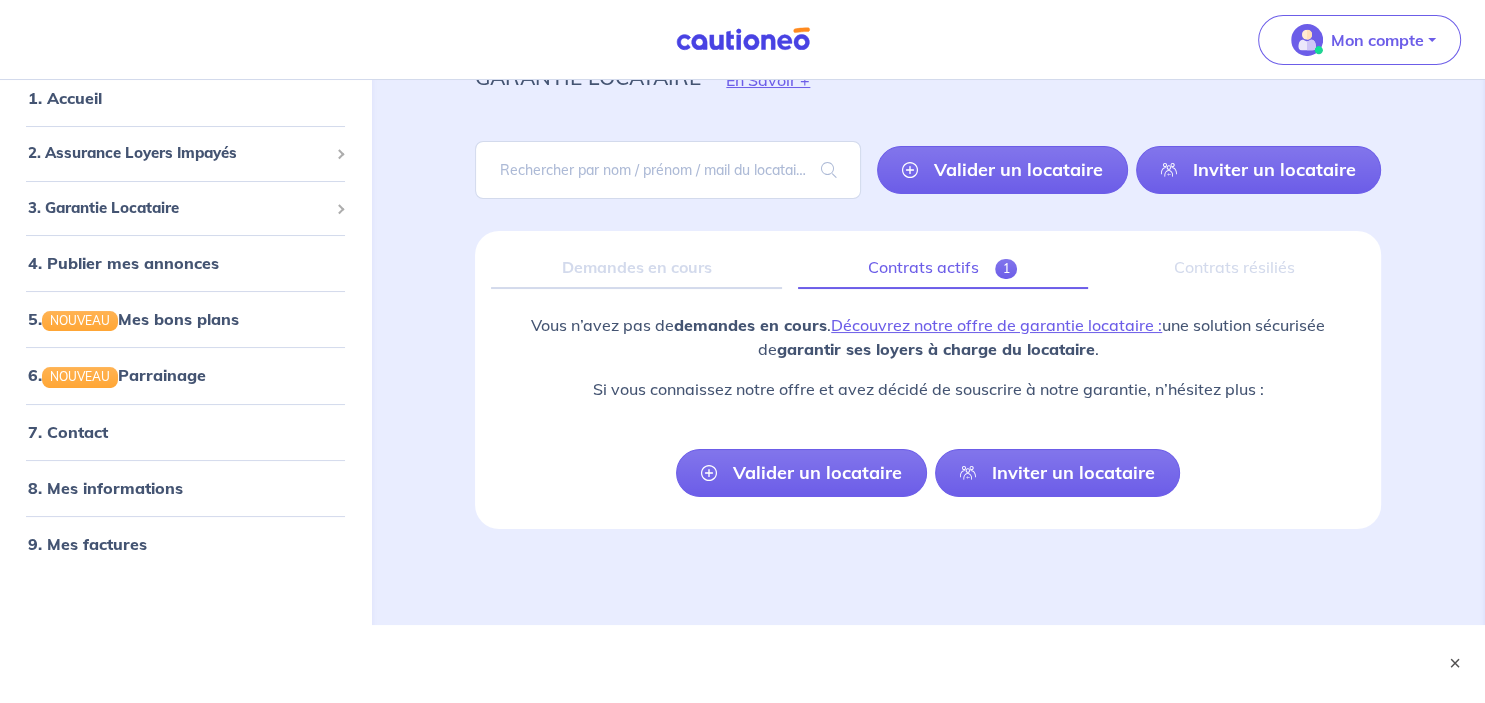 click on "Contrats actifs 1" at bounding box center (943, 268) 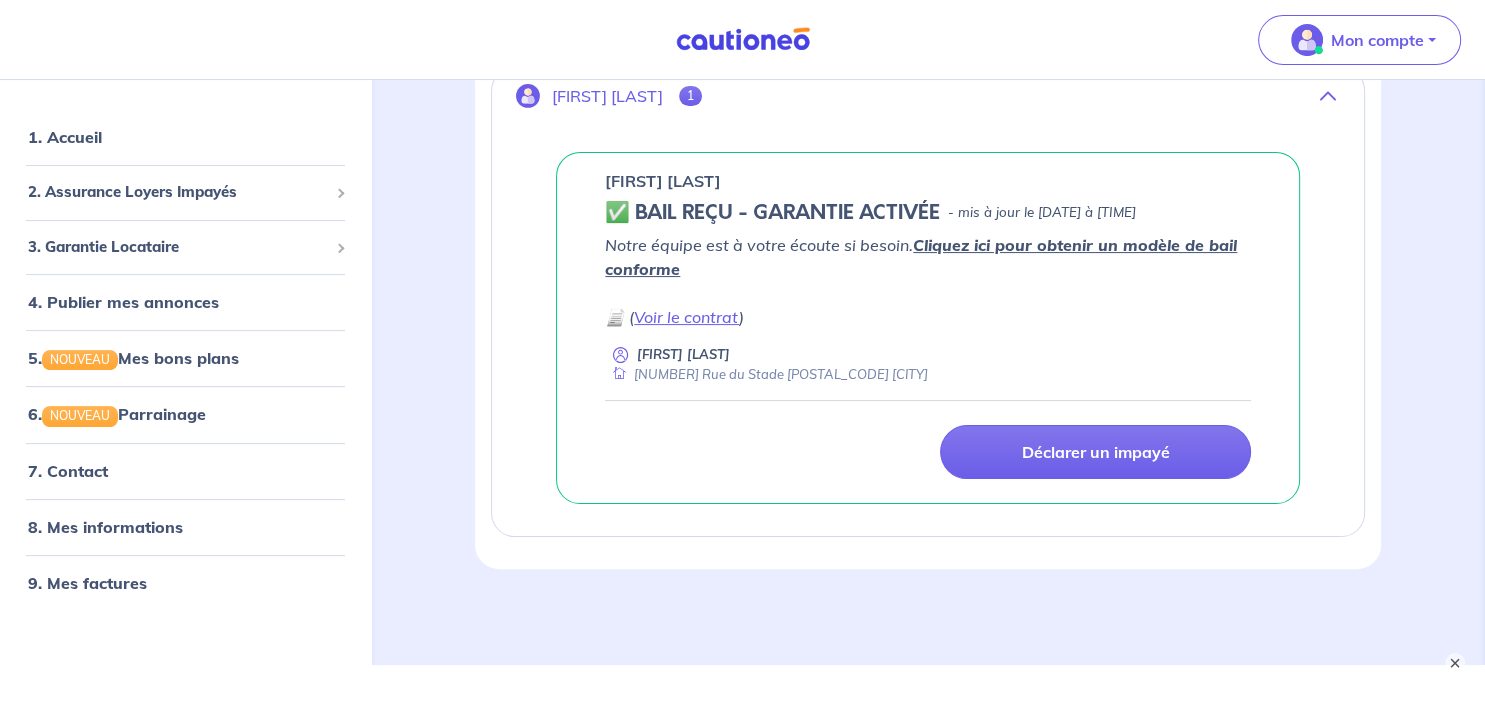 scroll, scrollTop: 412, scrollLeft: 0, axis: vertical 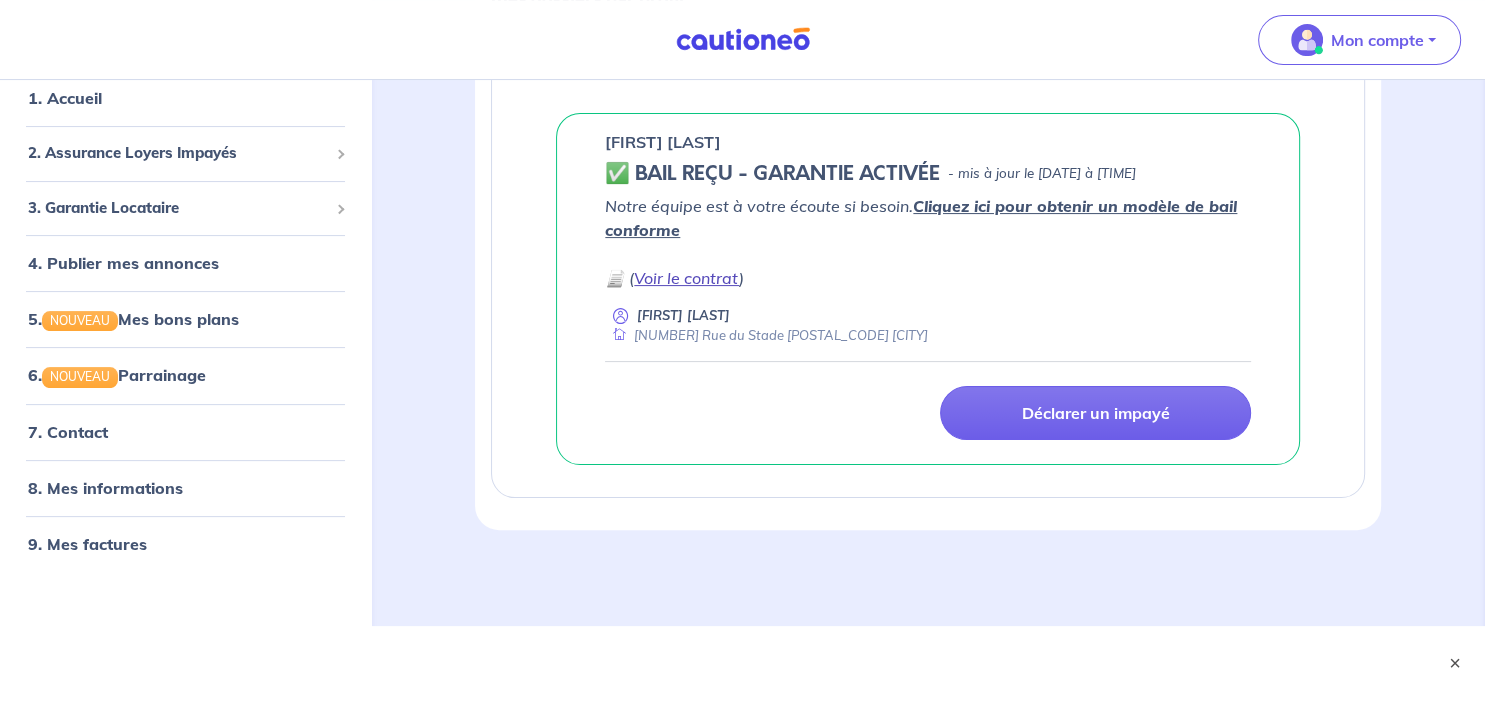 click on "Voir le contrat" at bounding box center (686, 278) 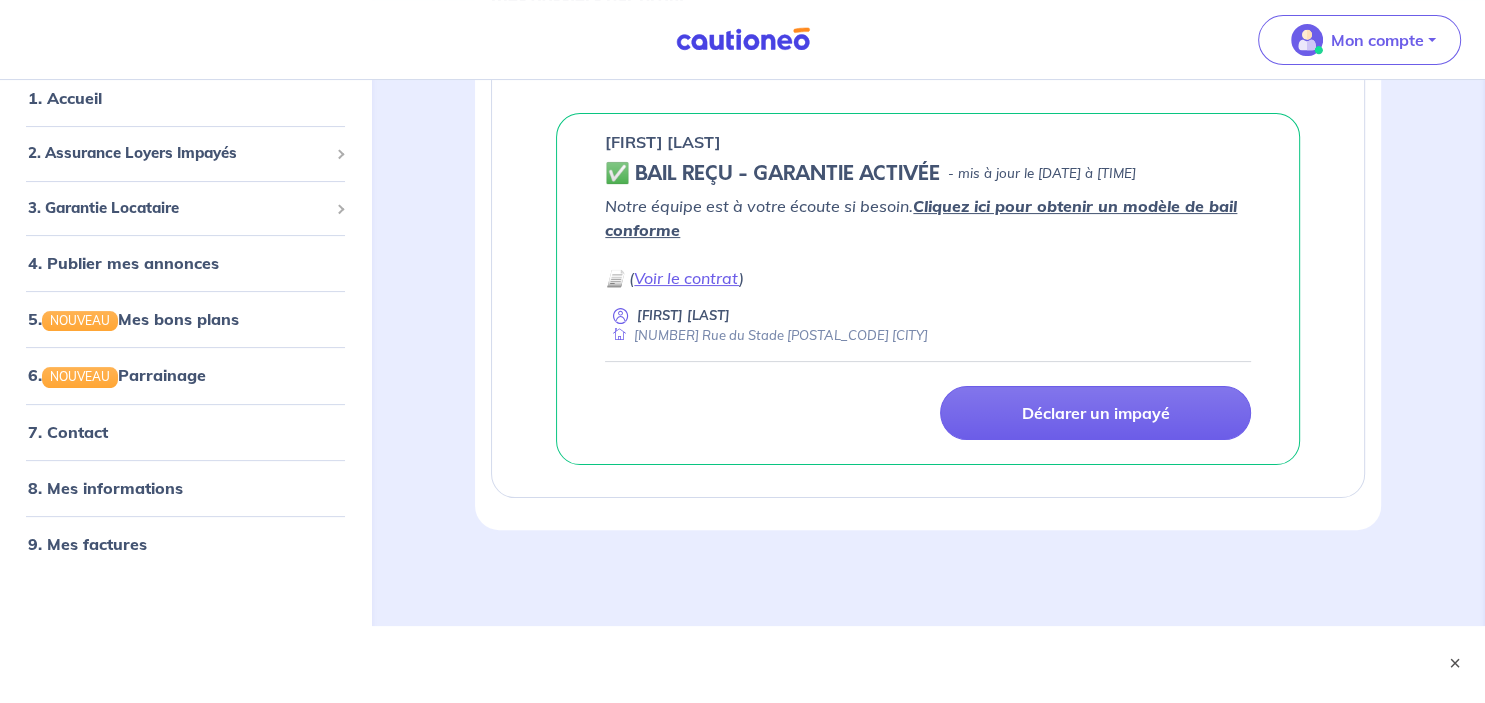 scroll, scrollTop: 0, scrollLeft: 0, axis: both 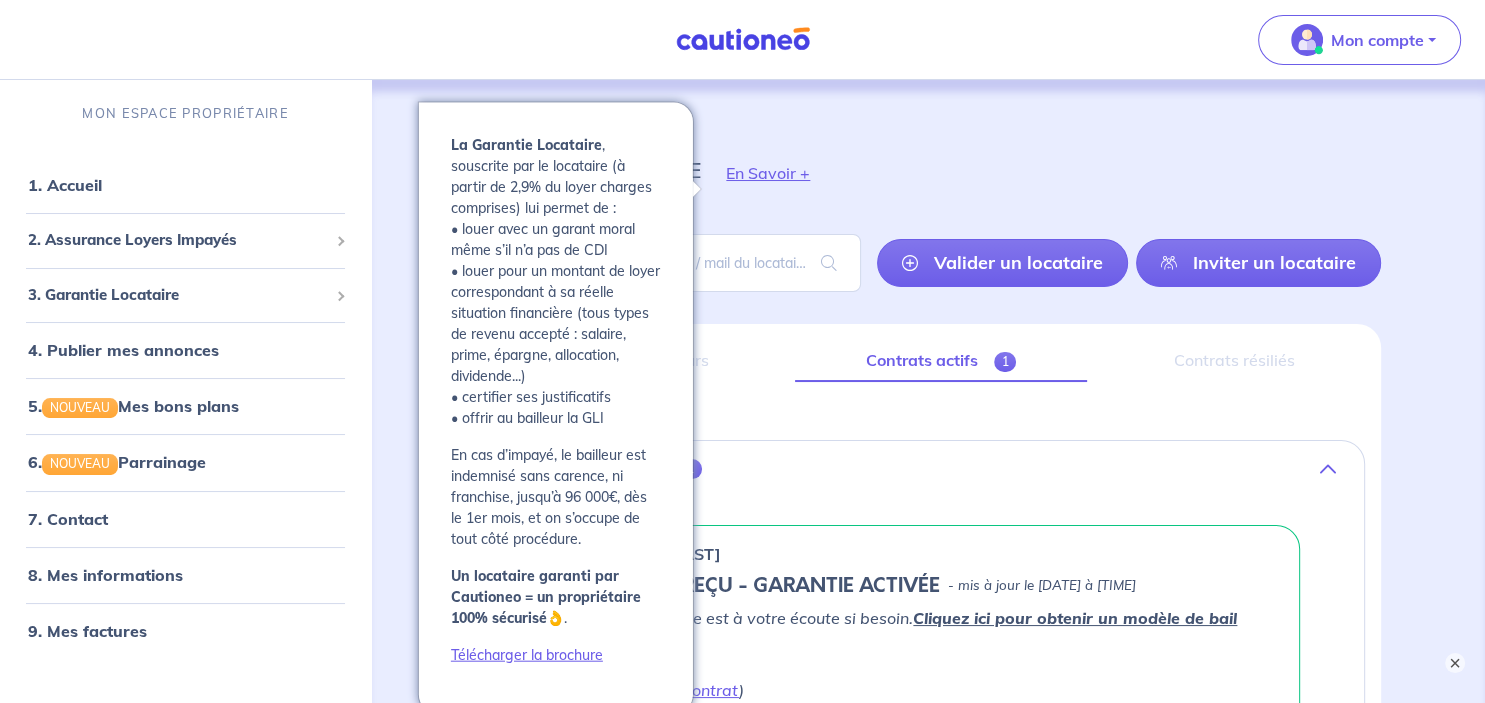 click on "En Savoir +" at bounding box center [768, 173] 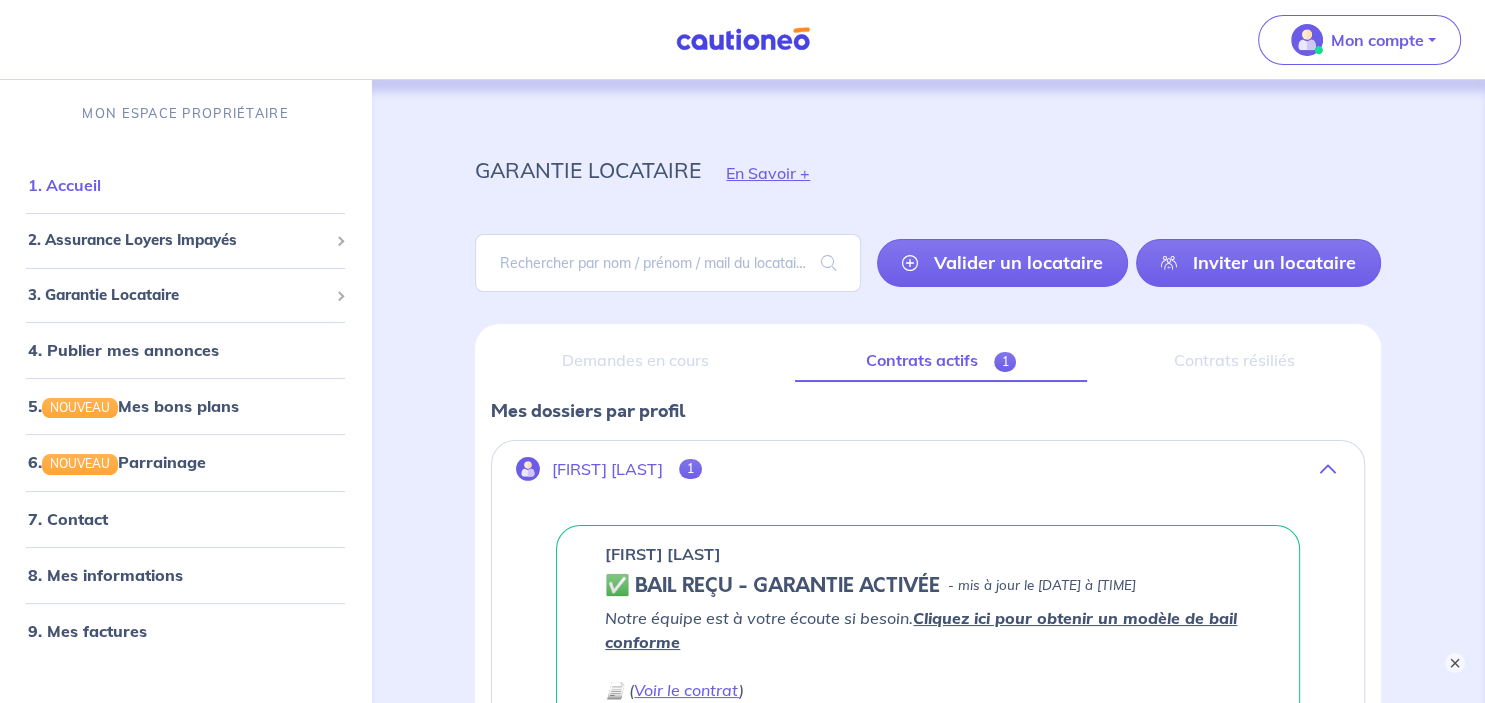 click on "1. Accueil" at bounding box center (64, 185) 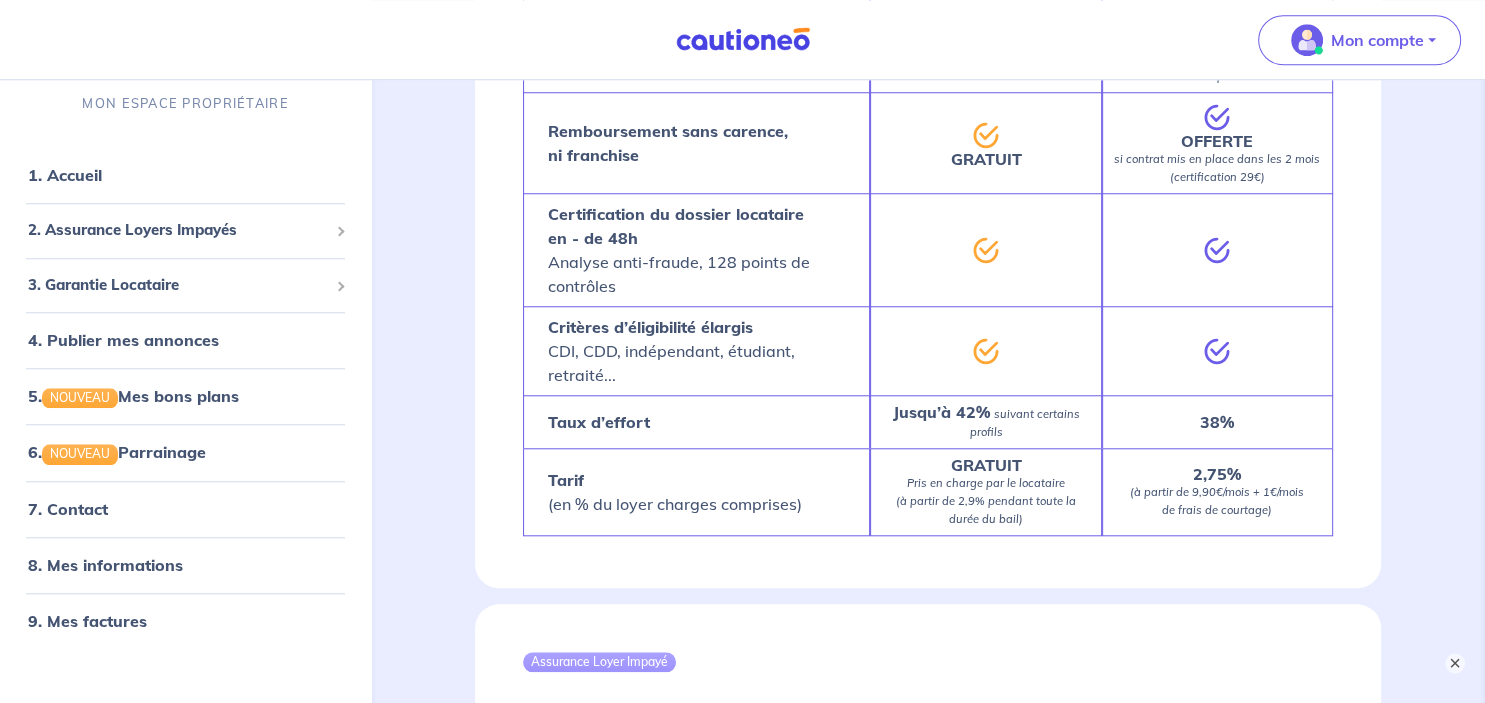 scroll, scrollTop: 1795, scrollLeft: 0, axis: vertical 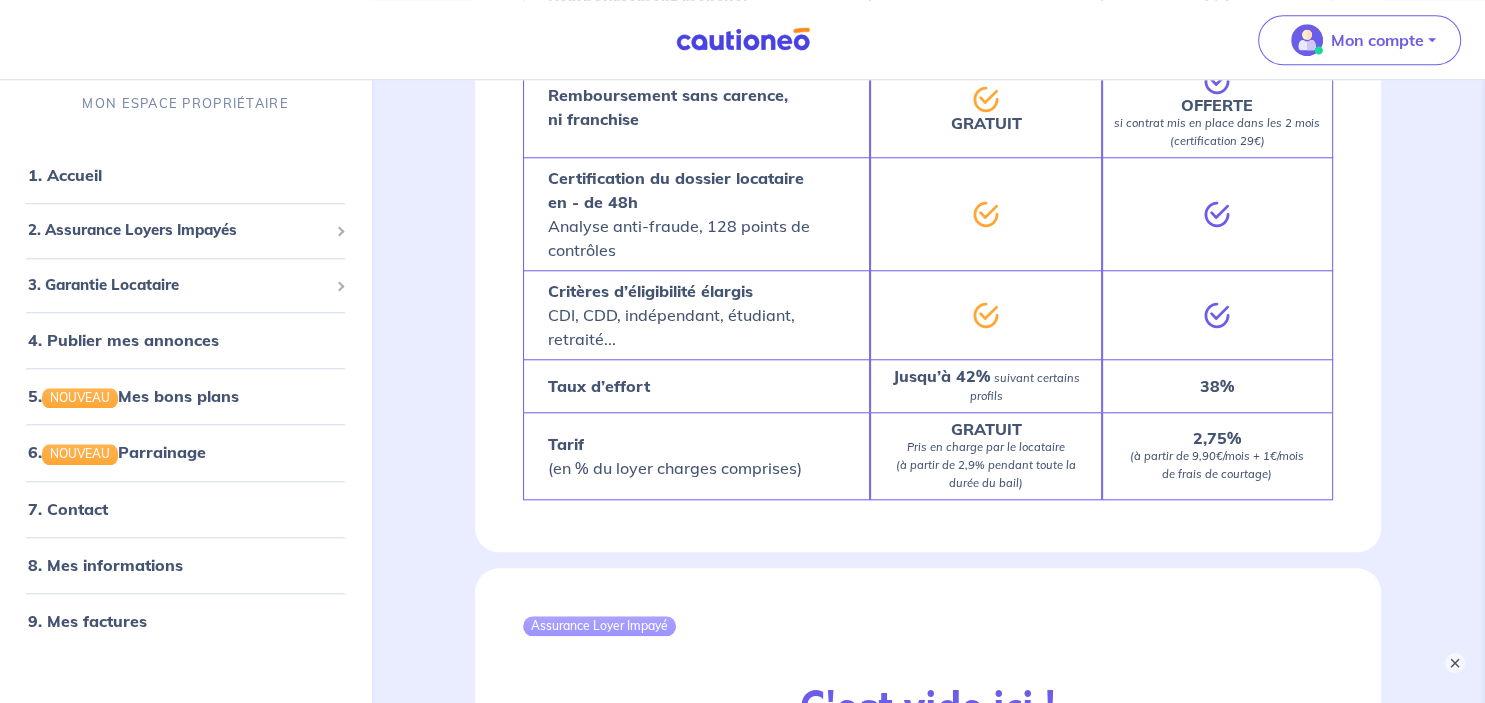 click on "ACCUEIL Bonjour [FIRST] Garantie locataire MES GARANTIES EN COURS Les dernières mises à jours [FIRST] [LAST]    ✅ BAIL REÇU - GARANTIE ACTIVÉE - mis à jour le [DATE] à [TIME] Notre équipe est à votre écoute si besoin.  Cliquez ici pour obtenir un modèle de bail conforme
📄 ( Voir le contrat ) [FIRST] [LAST] [NUMBER] Rue du Stade [POSTAL_CODE] [CITY] Déclarer un impayé Voir toutes les Assurances en cours 2 Garanties pour protéger vos loyers : Garantie locataire Protégez-vous des impayés
GRATUITEMENT  avec la 1ère Assurance
Loyers Impayés à charge du locataire. Tester un dossier Assurance loyers impayés Protégez vos loyers avec notre
Assurance de Loyers Impayés
PREMIUM (à partir de 9,90€/mois). Tester un dossier Garantie locataire Assurance Loyer Impayé Remboursement des impayés de loyer
Plafond 96 000€ en durée illimitée Procédure judiciaire et expulsion
Prise en charge jusqu’à 16 000€ TTC Dégradations immobilières
Plafond de 10 000€ -" at bounding box center (928, -210) 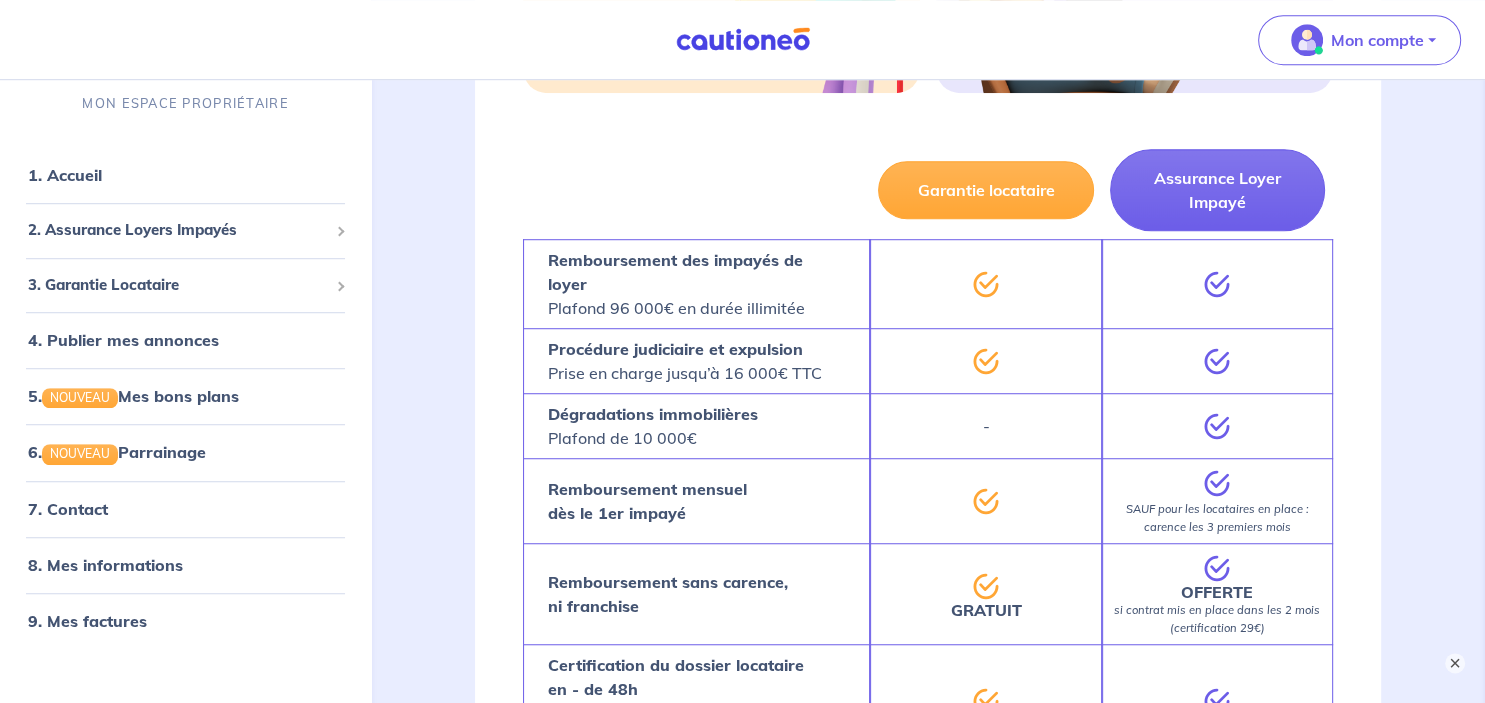 scroll, scrollTop: 1267, scrollLeft: 0, axis: vertical 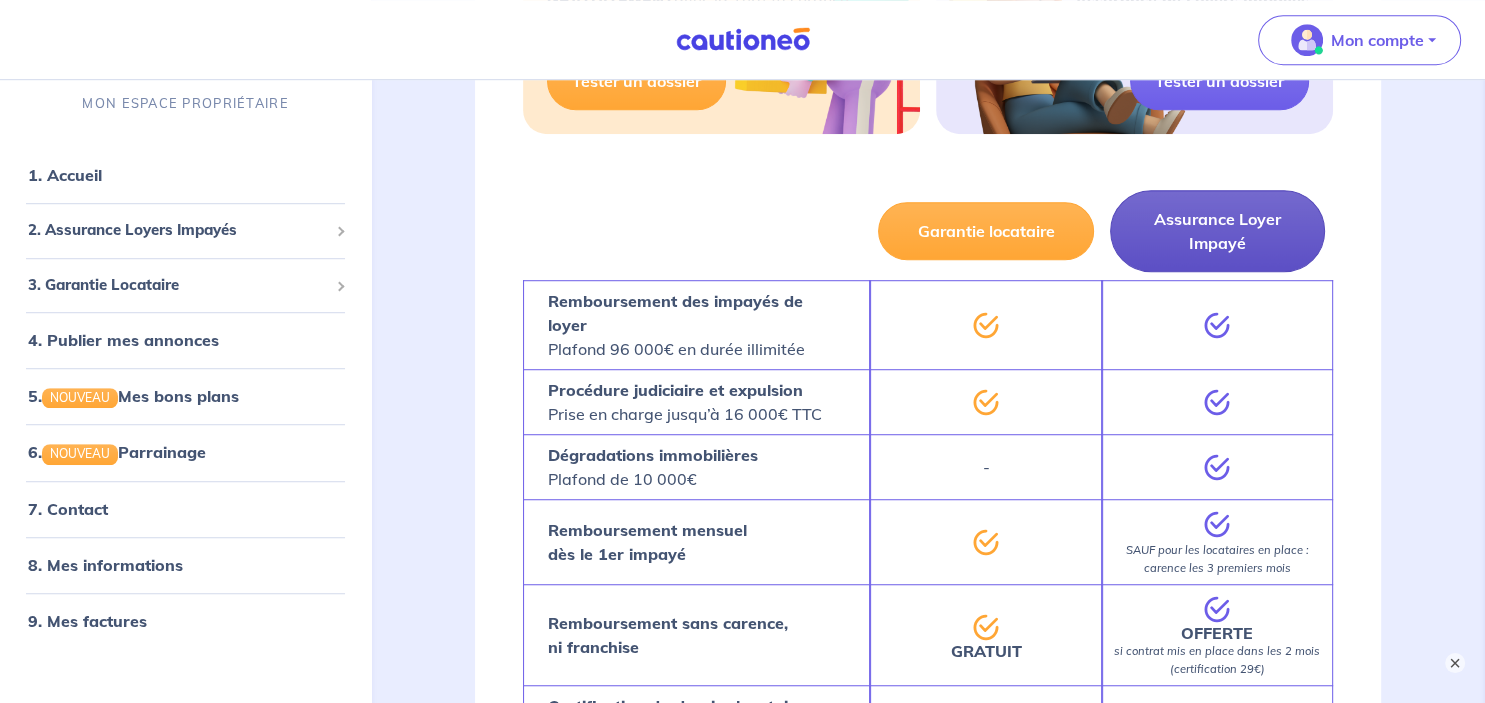 click on "Assurance Loyer Impayé" at bounding box center (1217, 231) 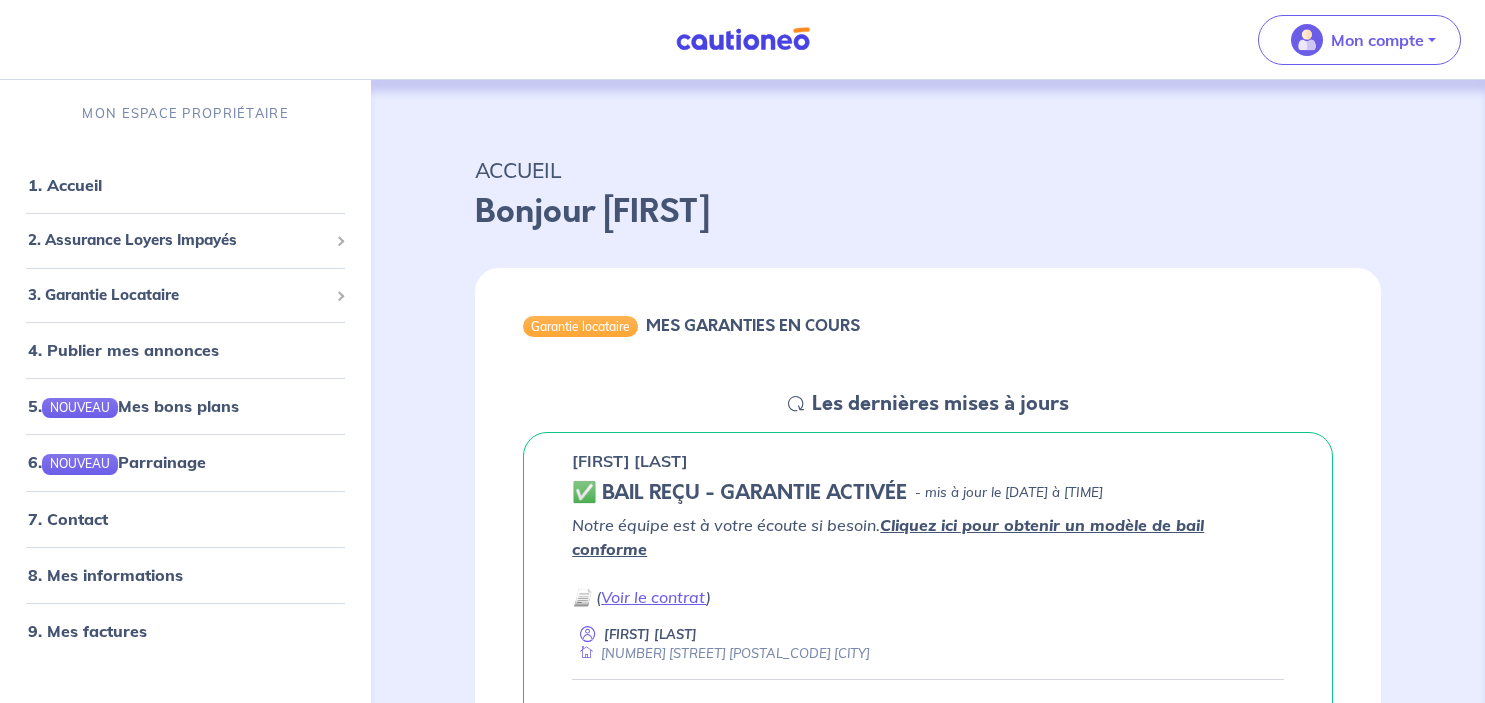 scroll, scrollTop: 0, scrollLeft: 0, axis: both 